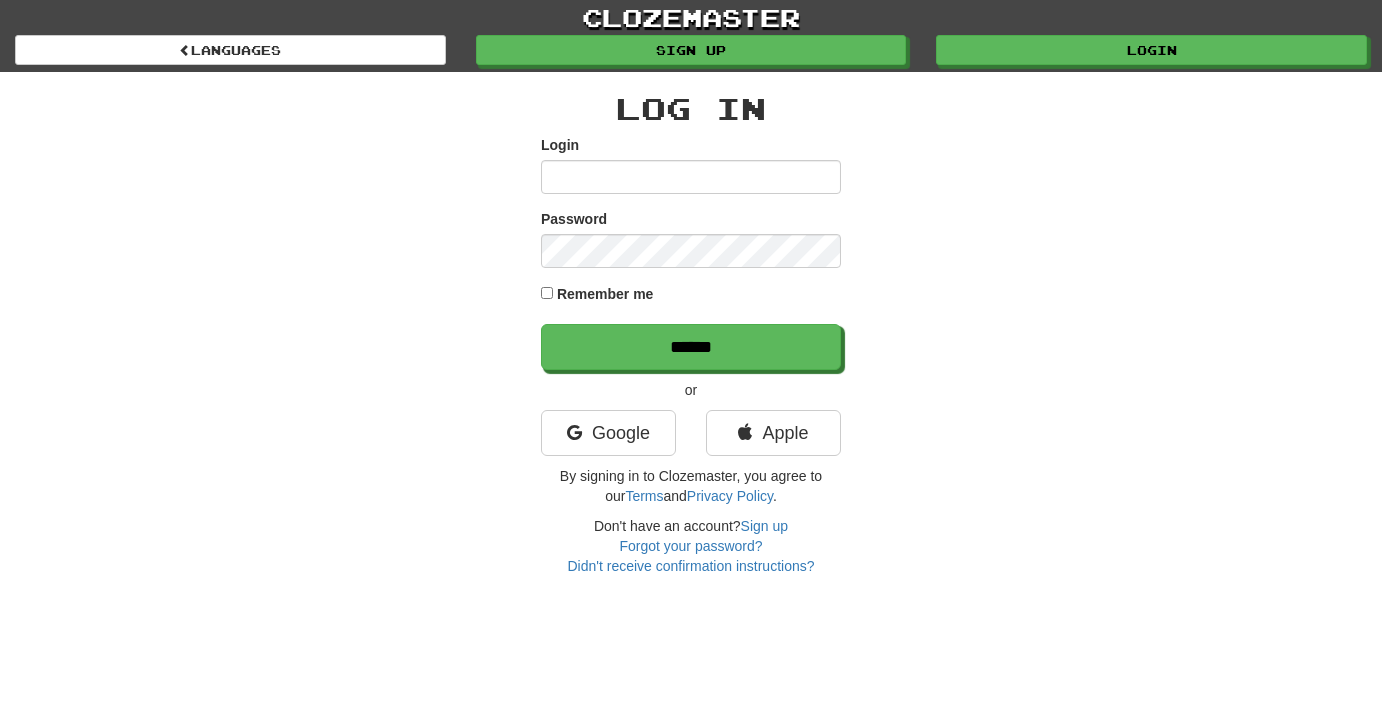 scroll, scrollTop: 0, scrollLeft: 0, axis: both 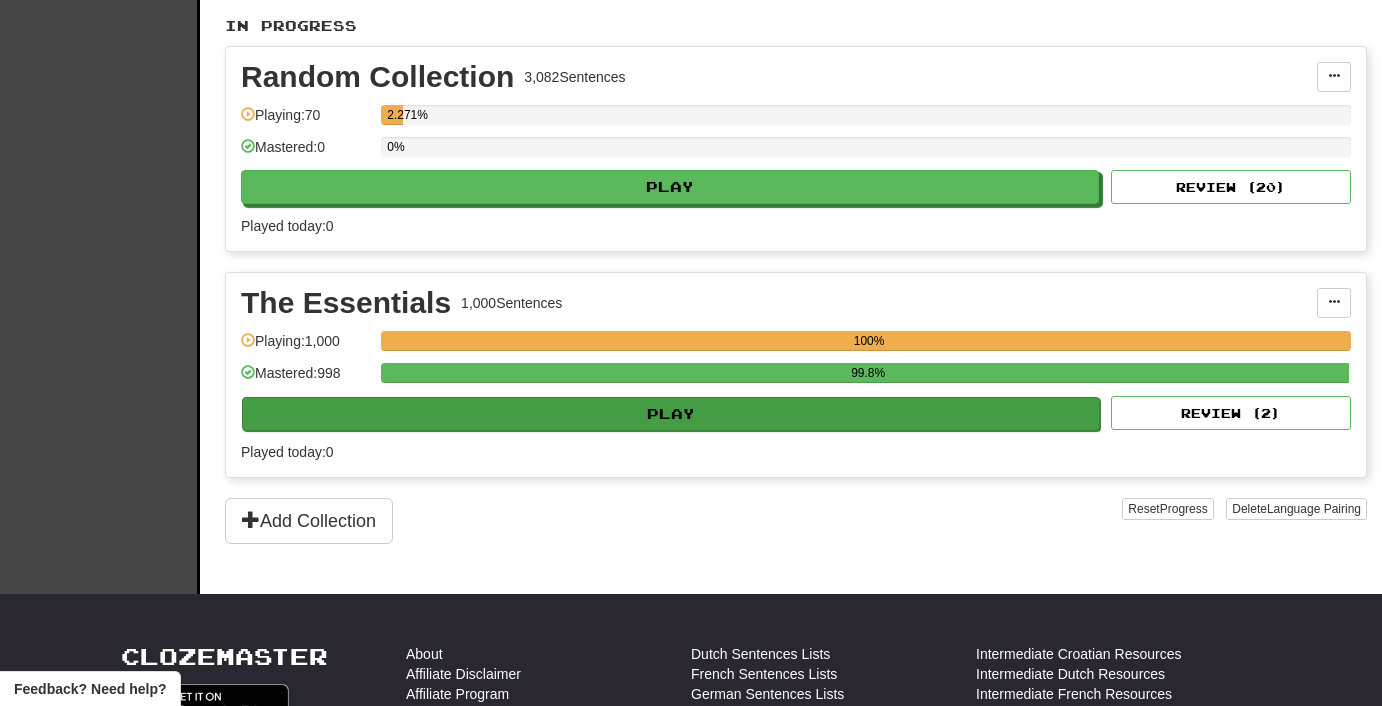 click on "Play" at bounding box center [671, 414] 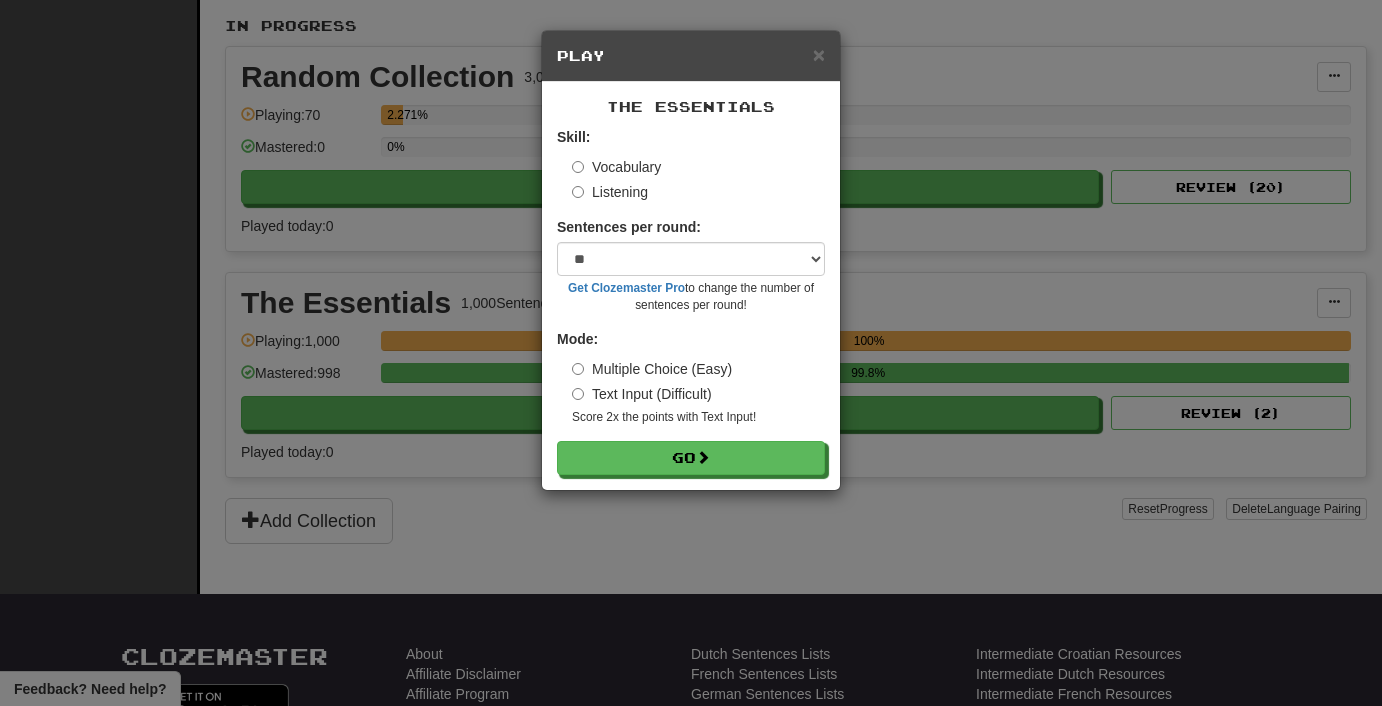 click on "Listening" at bounding box center (610, 192) 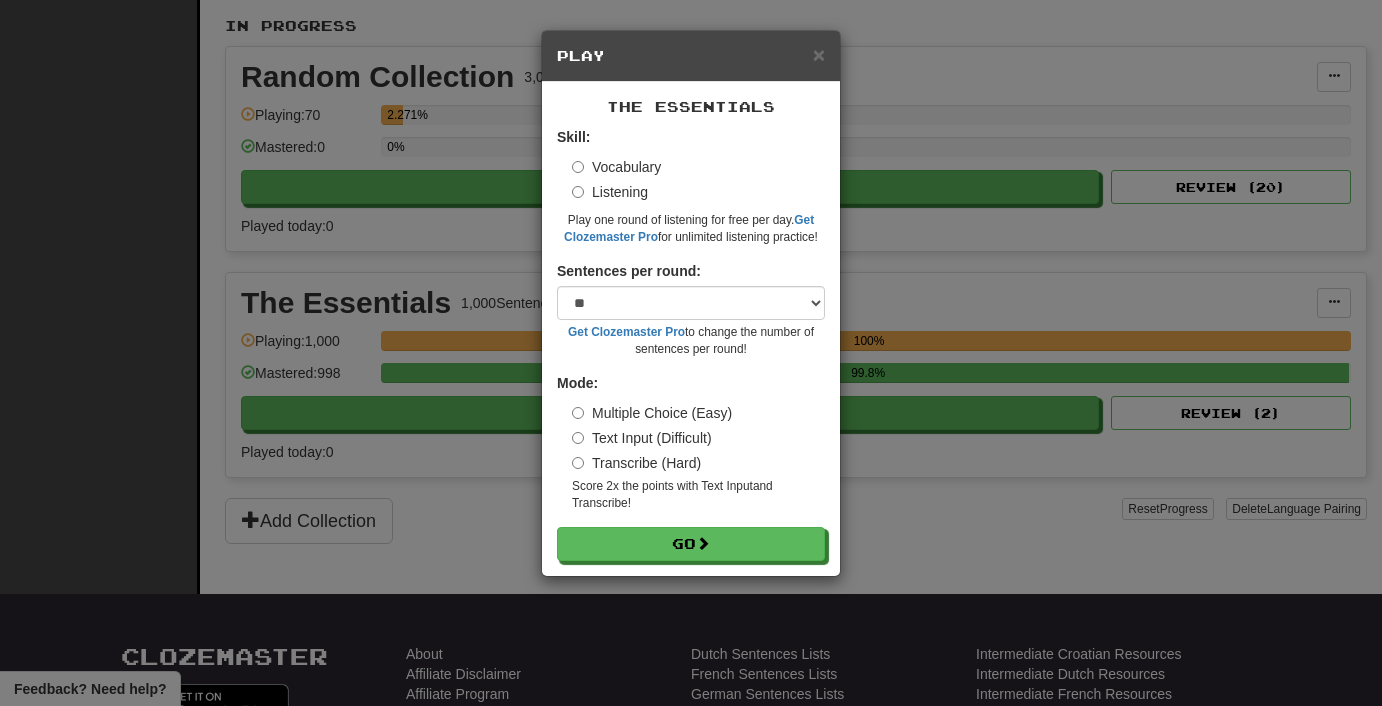 click on "Vocabulary" at bounding box center (616, 167) 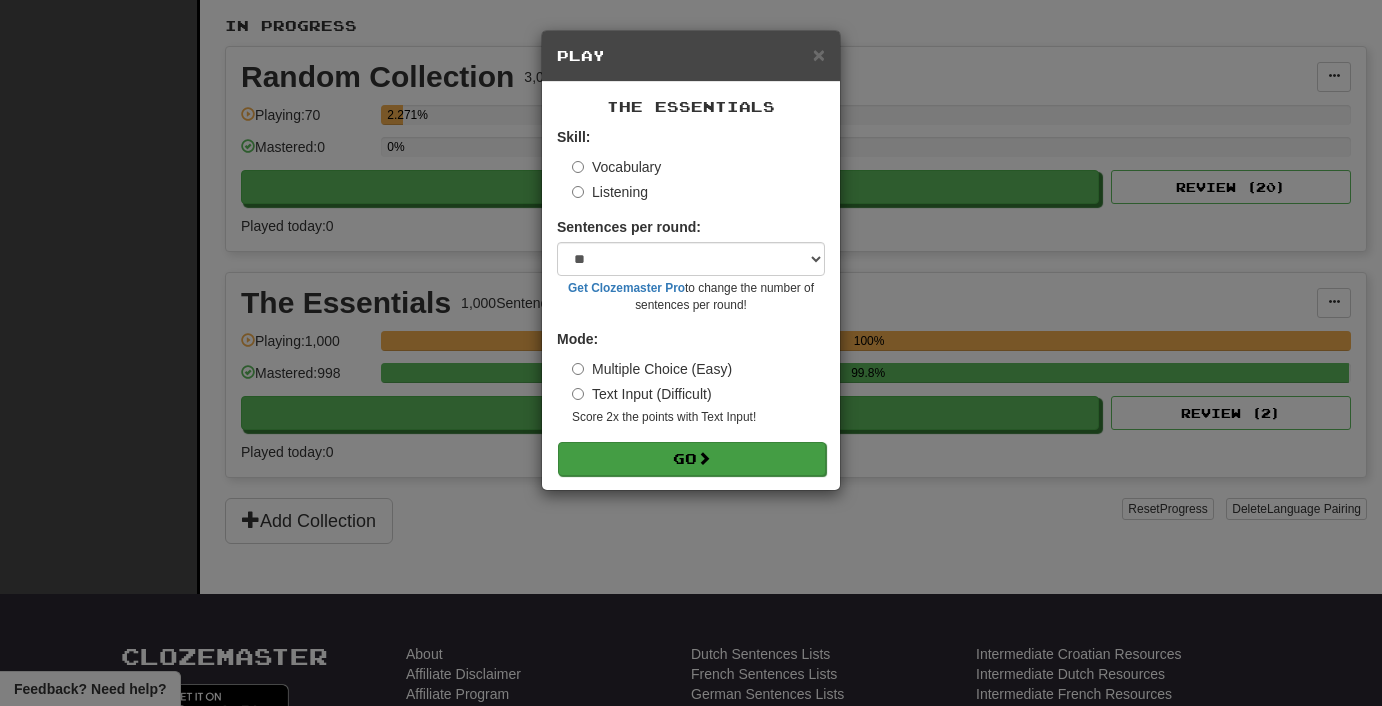 click on "Go" at bounding box center [692, 459] 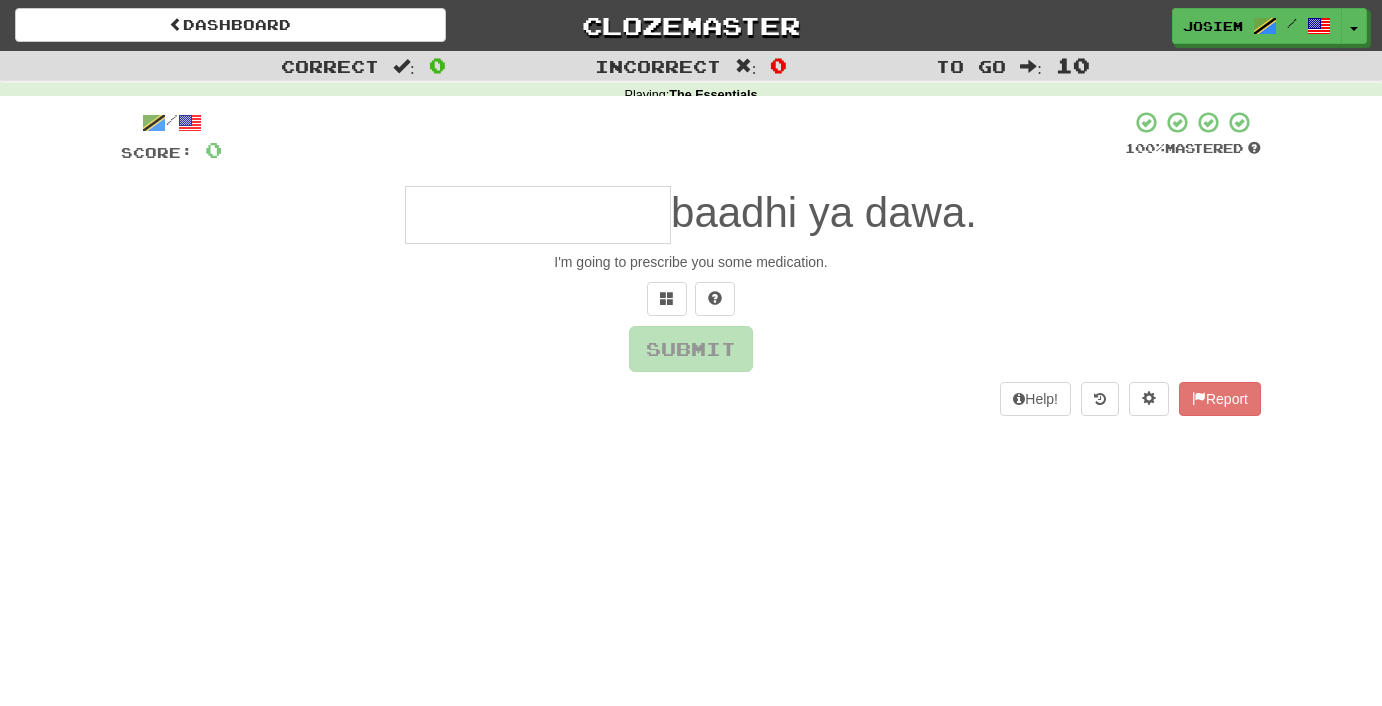 scroll, scrollTop: 0, scrollLeft: 0, axis: both 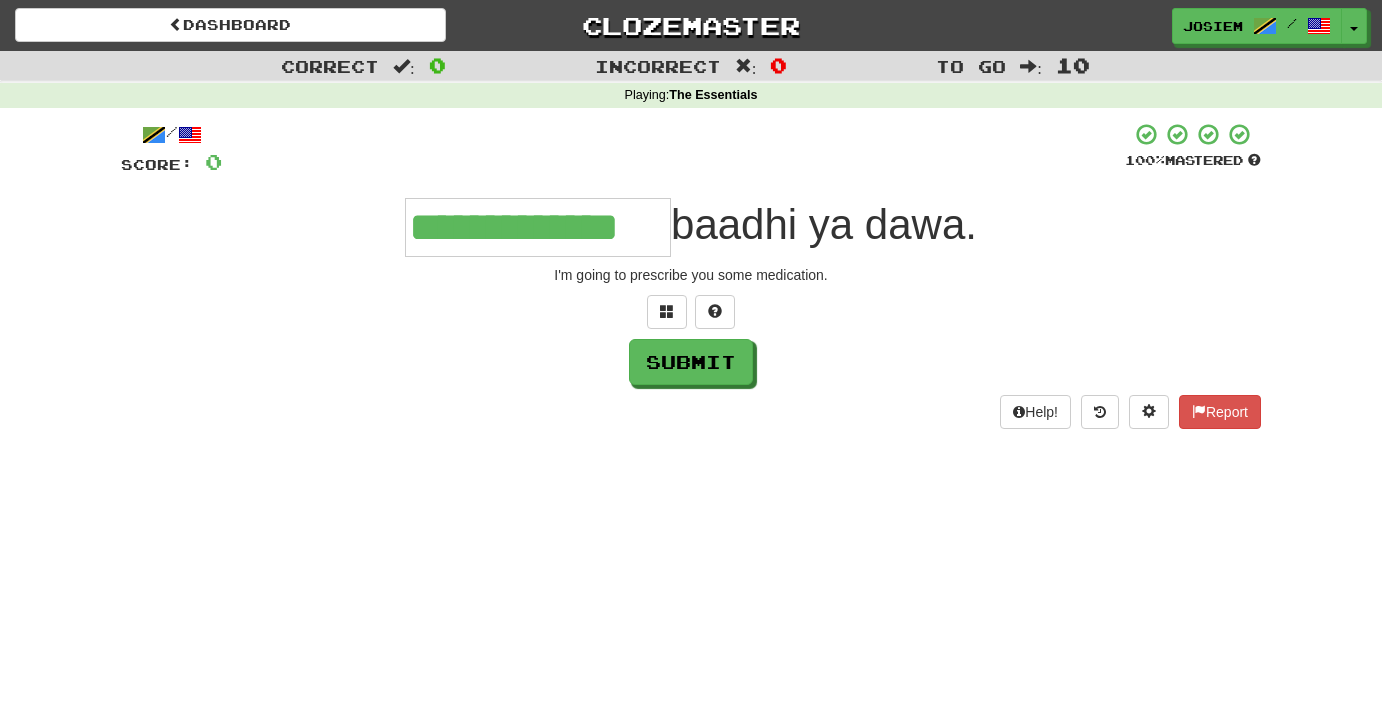 type on "**********" 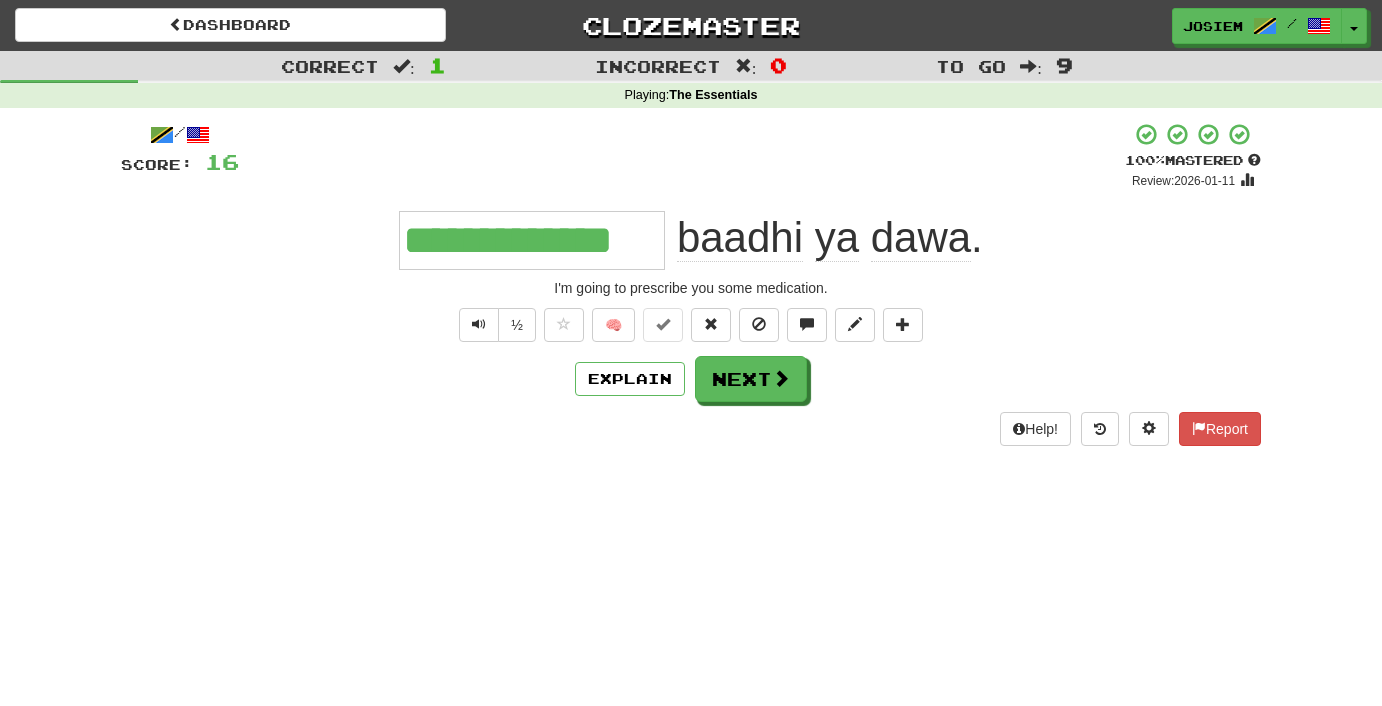 click on "Next" at bounding box center [751, 379] 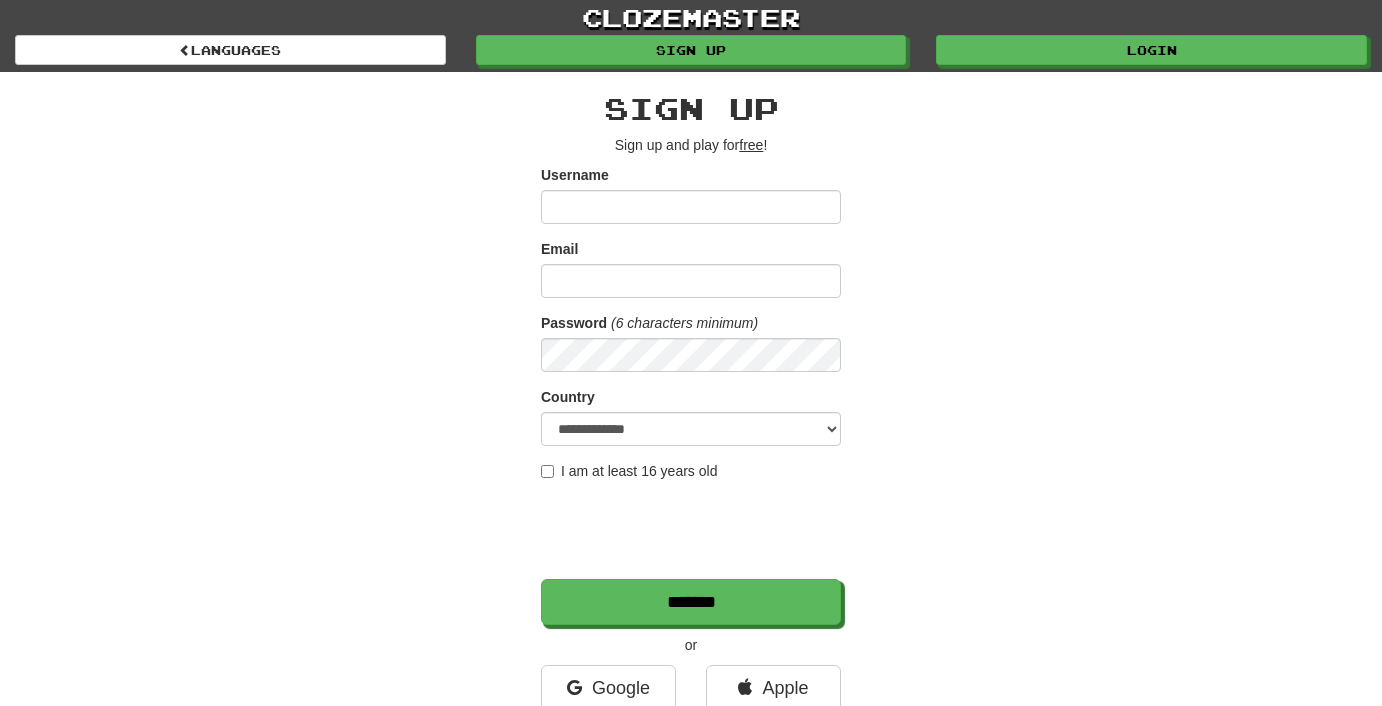 scroll, scrollTop: 0, scrollLeft: 0, axis: both 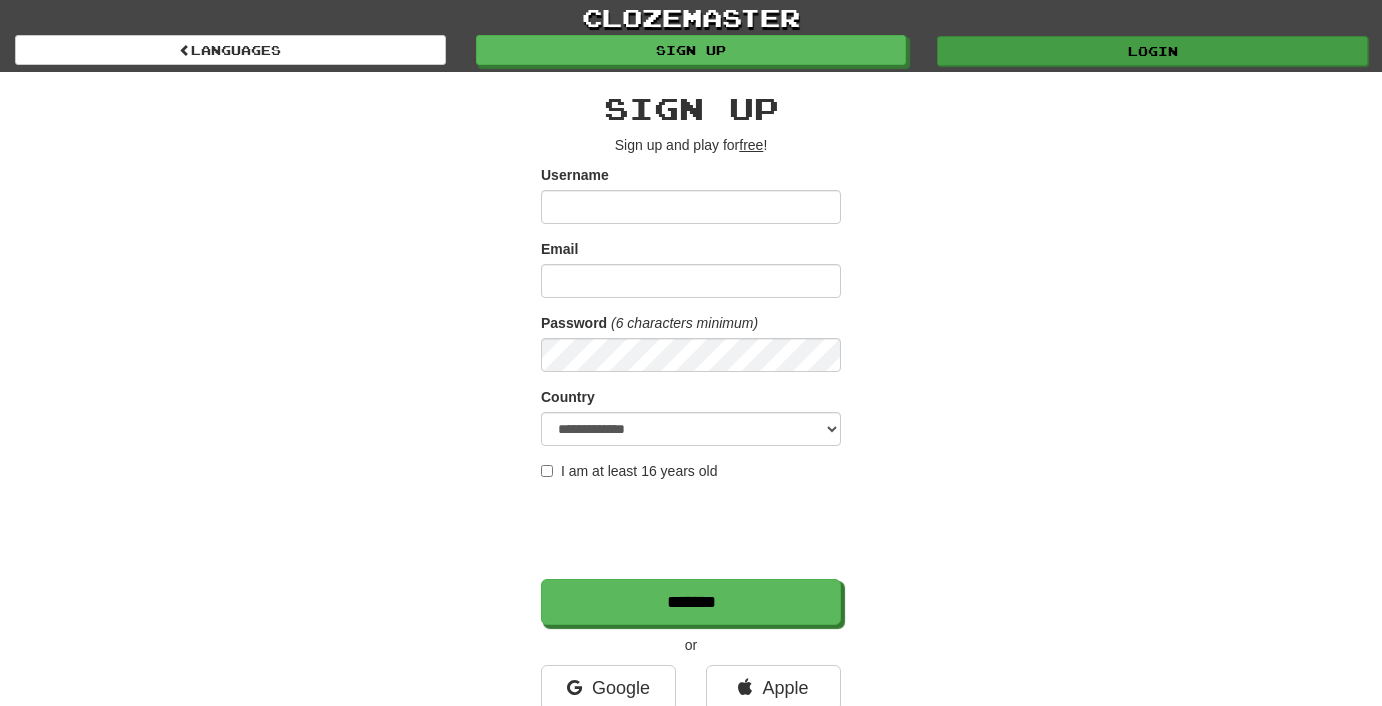 click on "Login" at bounding box center [1152, 51] 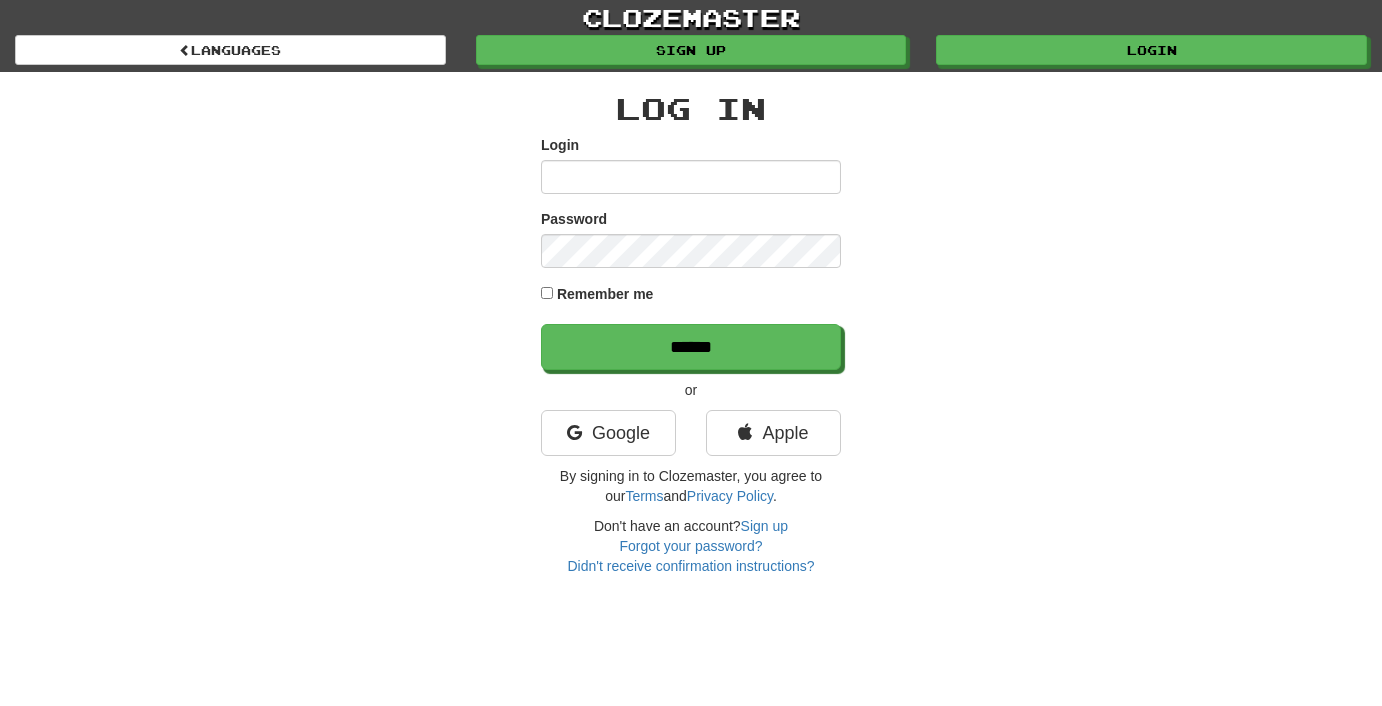 scroll, scrollTop: 0, scrollLeft: 0, axis: both 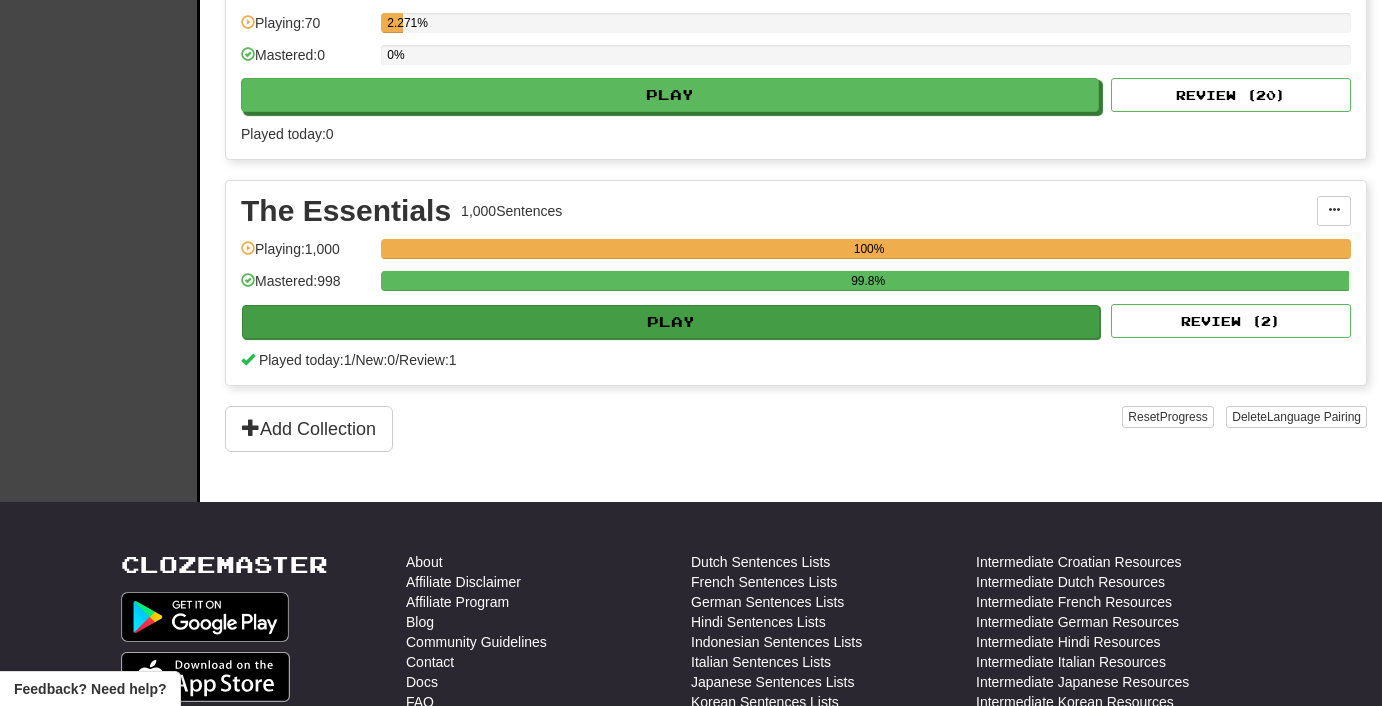 click on "Play" at bounding box center (671, 322) 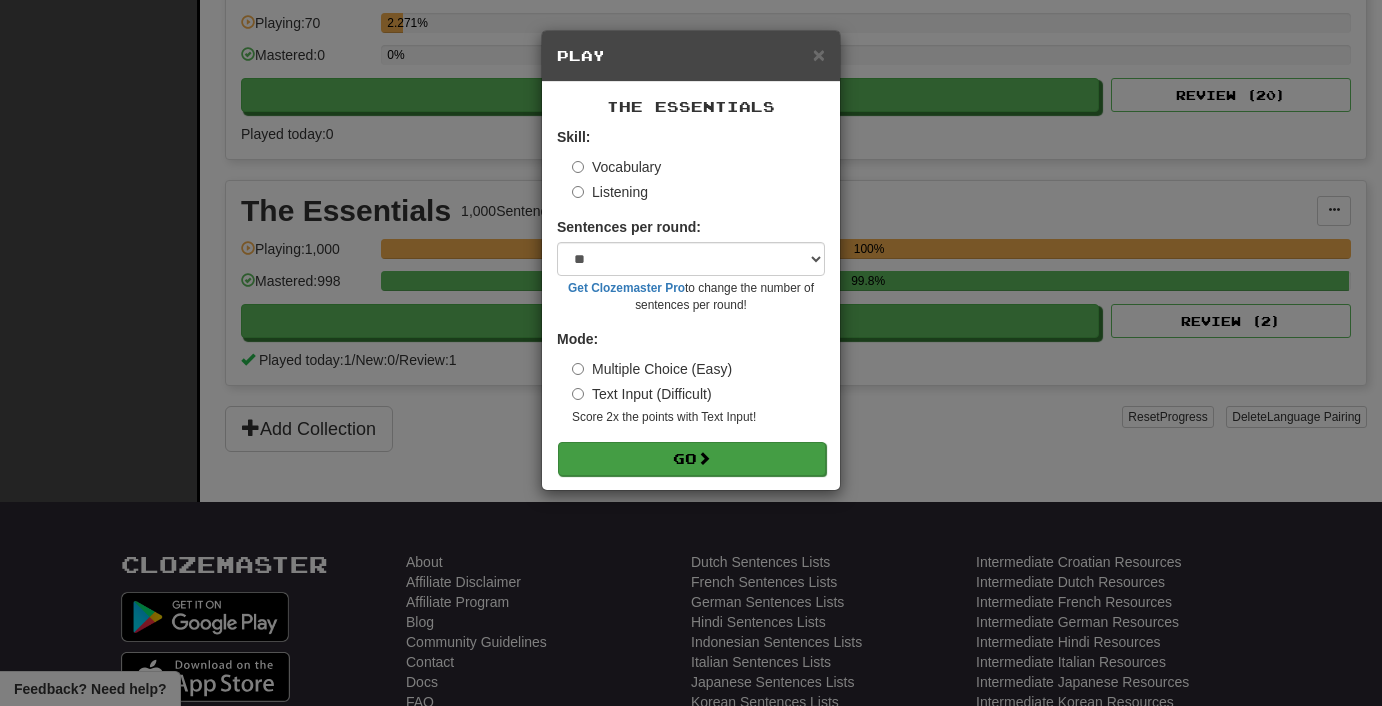click on "Go" at bounding box center [692, 459] 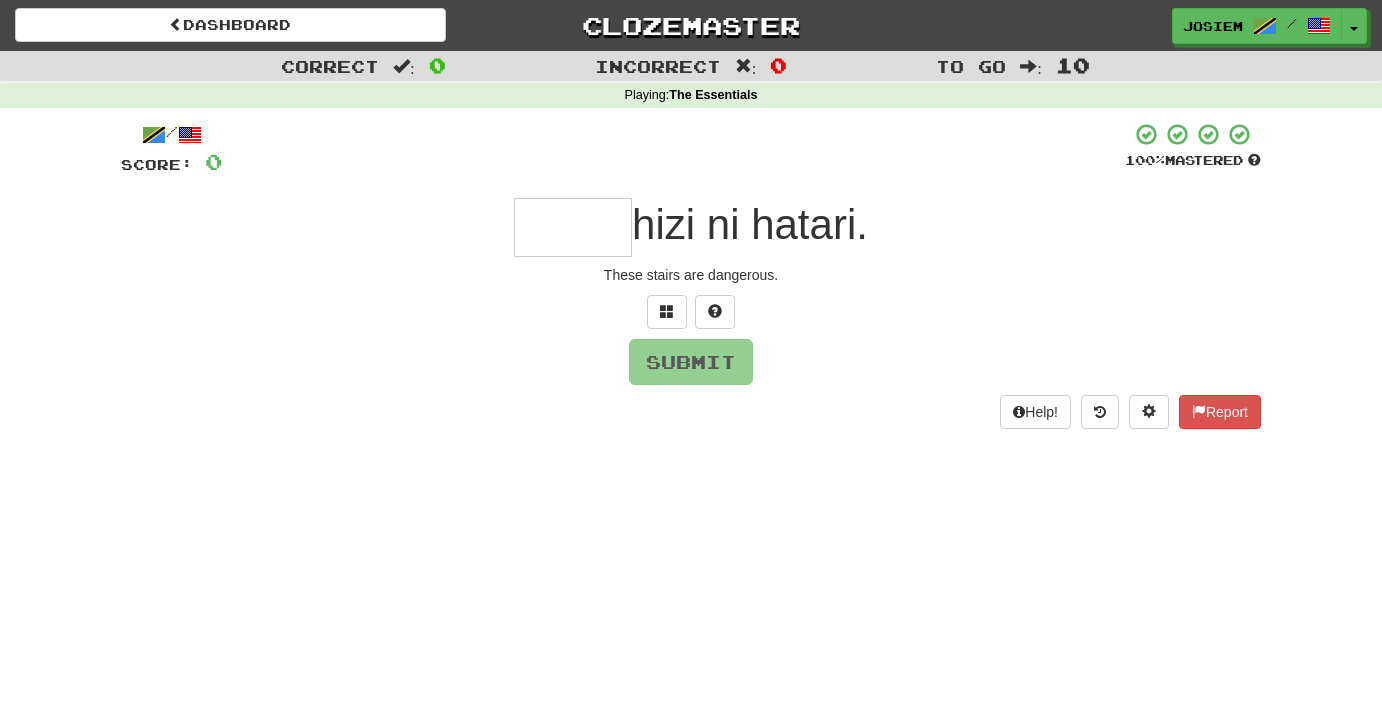 scroll, scrollTop: 0, scrollLeft: 0, axis: both 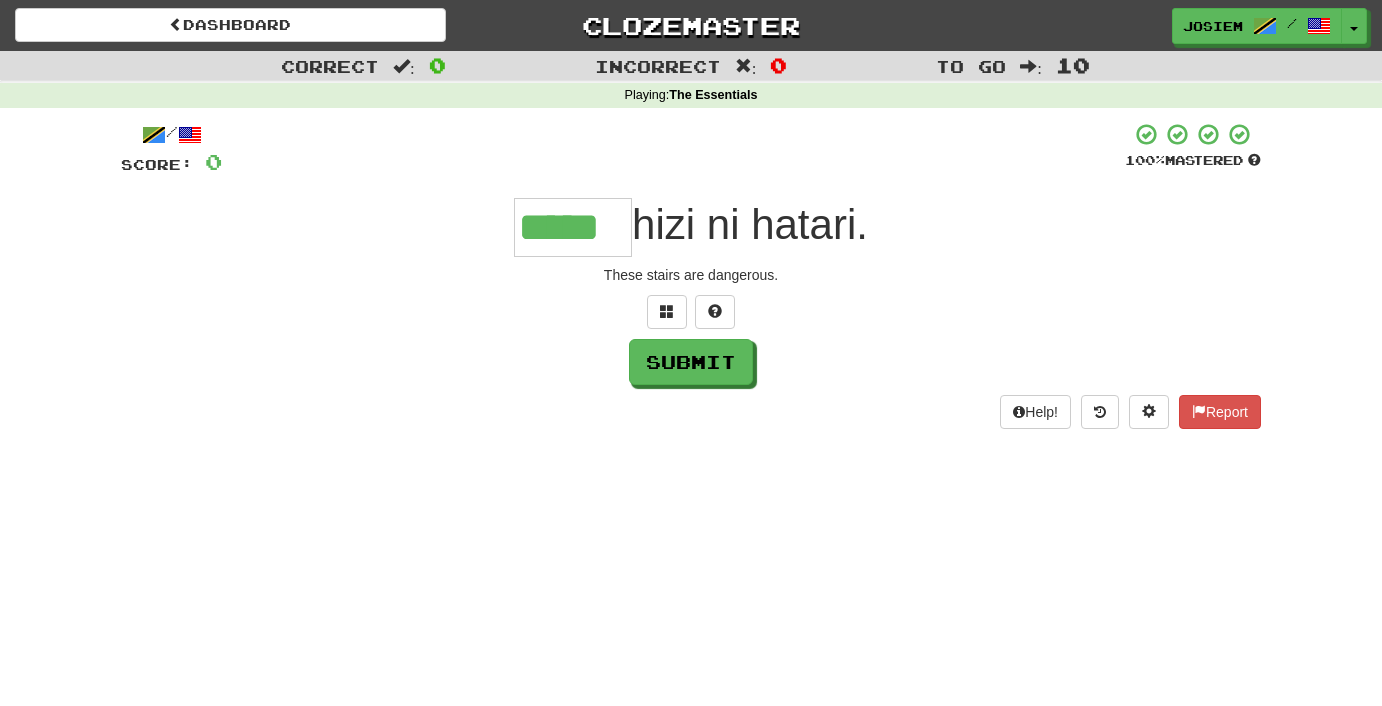 type on "*****" 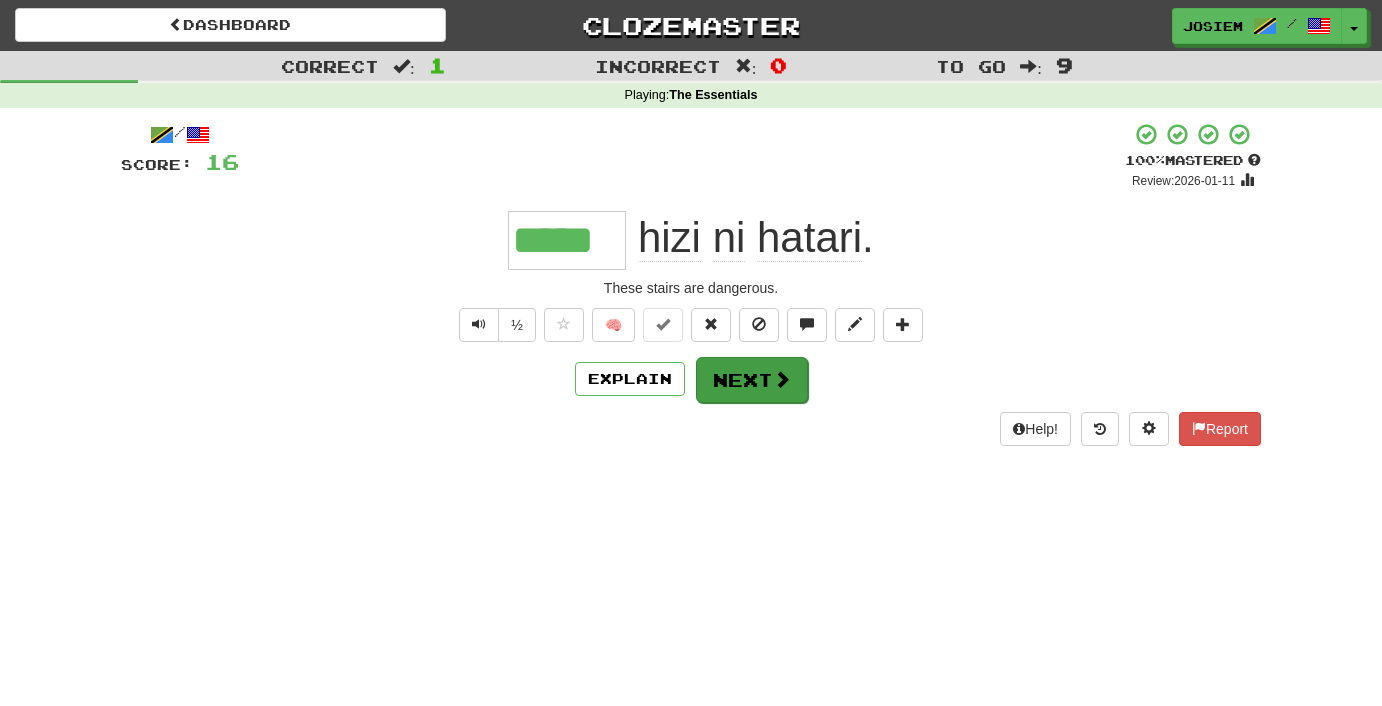 scroll, scrollTop: 18, scrollLeft: 0, axis: vertical 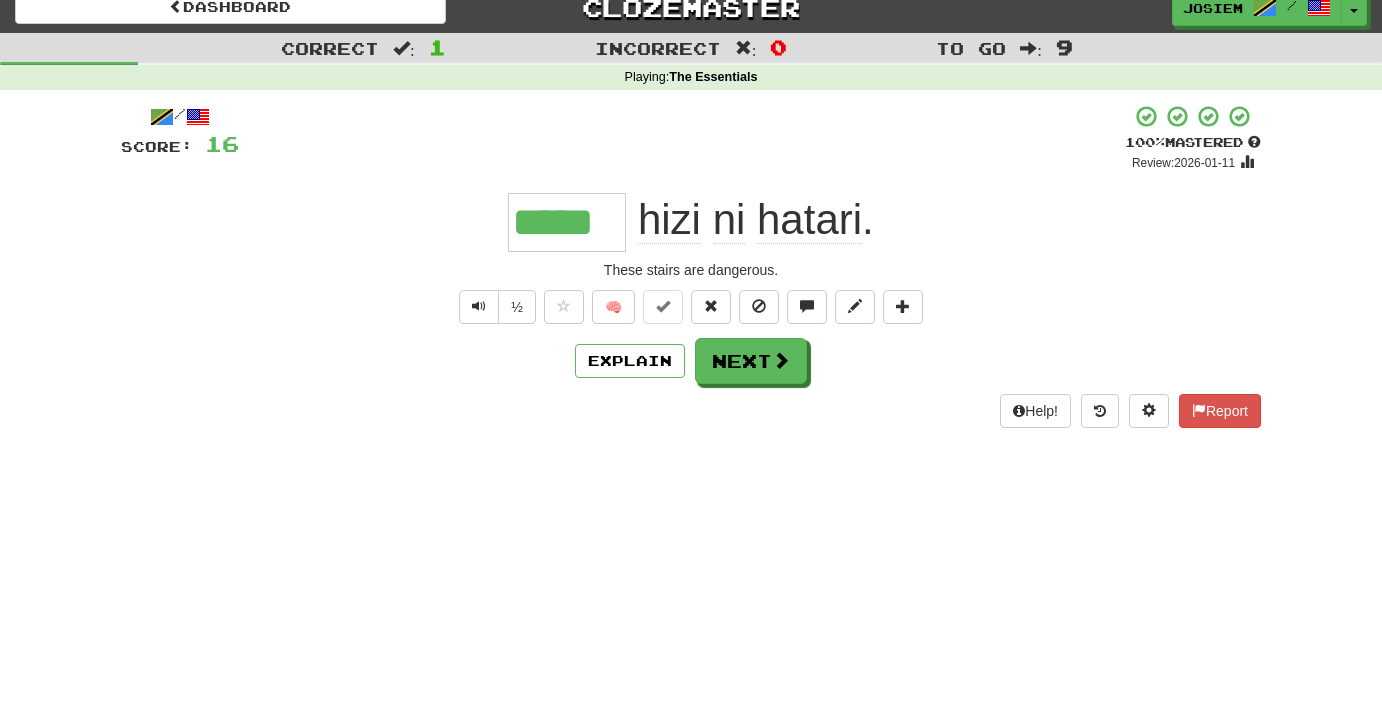 click on "/ Score: 16 + 16 100 % Mastered Review: 2026-01-11 ***** hizi ni hatari . These stairs are dangerous. ½ 🧠 Explain Next Help! Report" at bounding box center [691, 266] 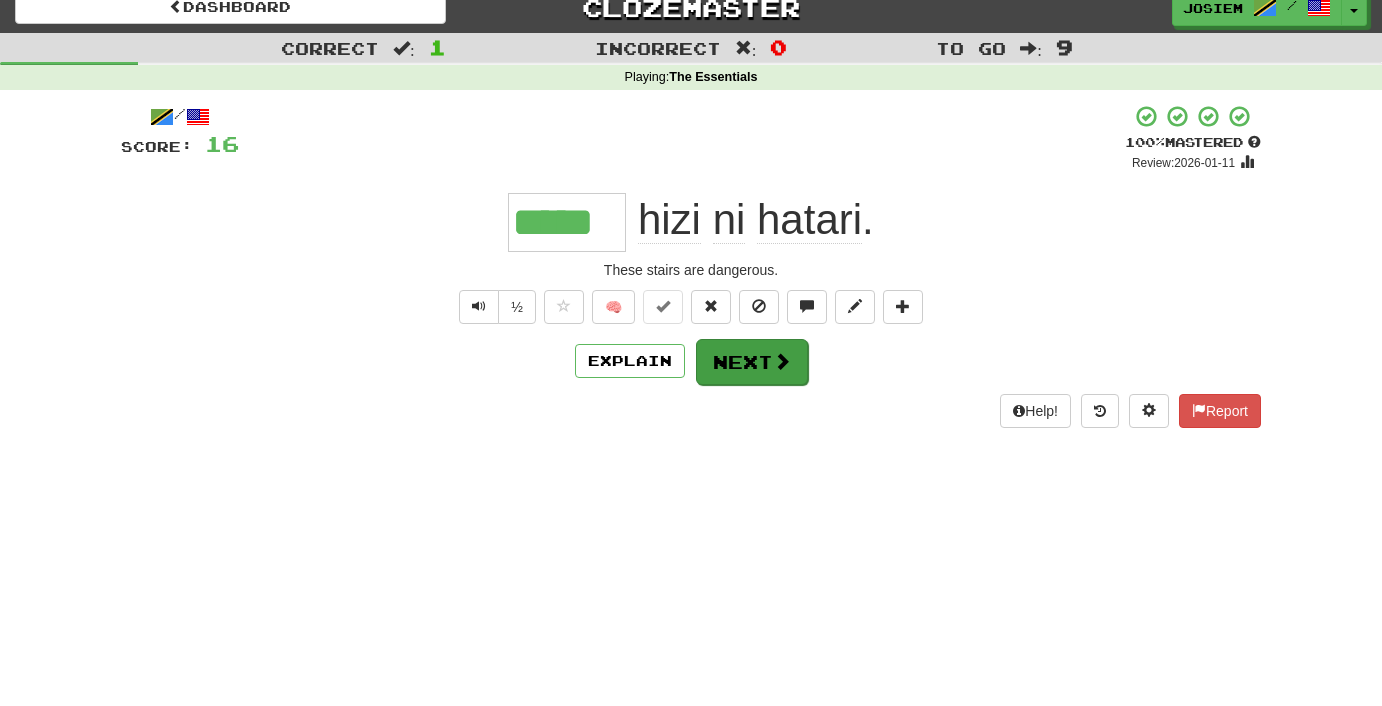 click on "Next" at bounding box center [752, 362] 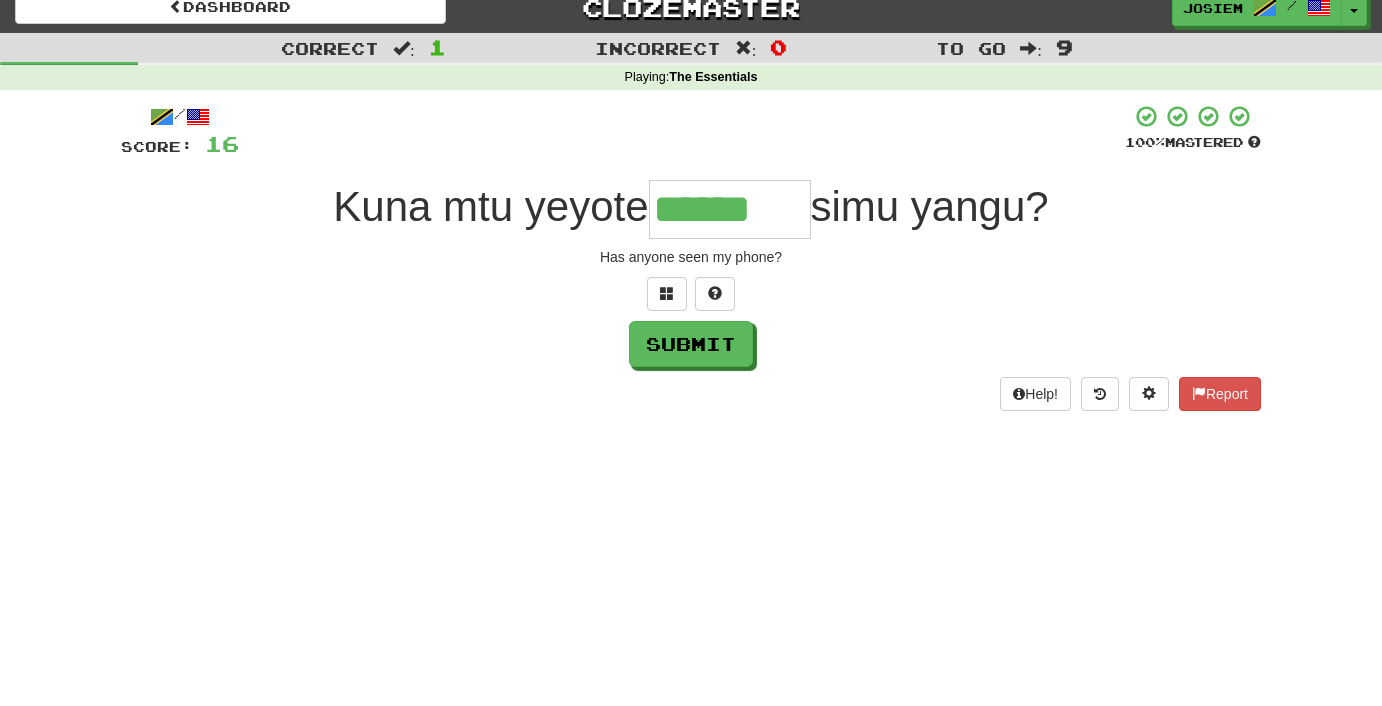 type on "******" 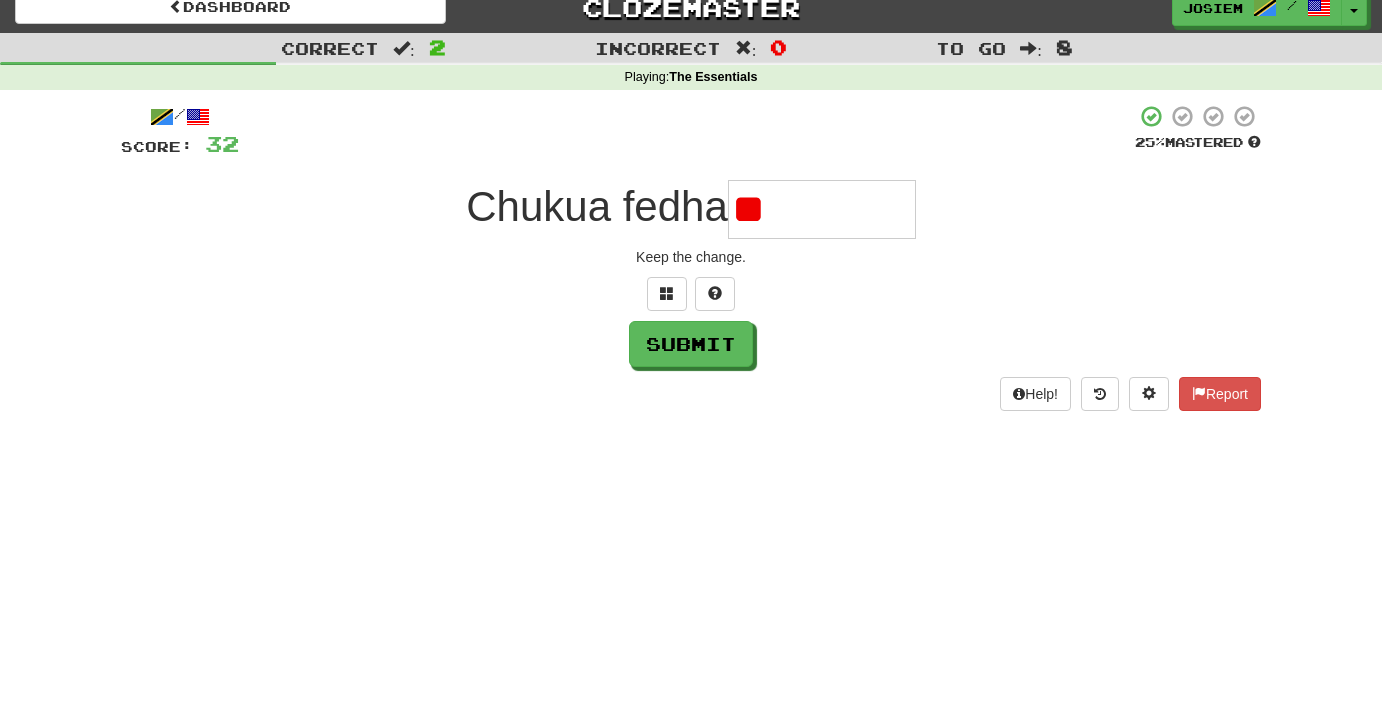 type on "*" 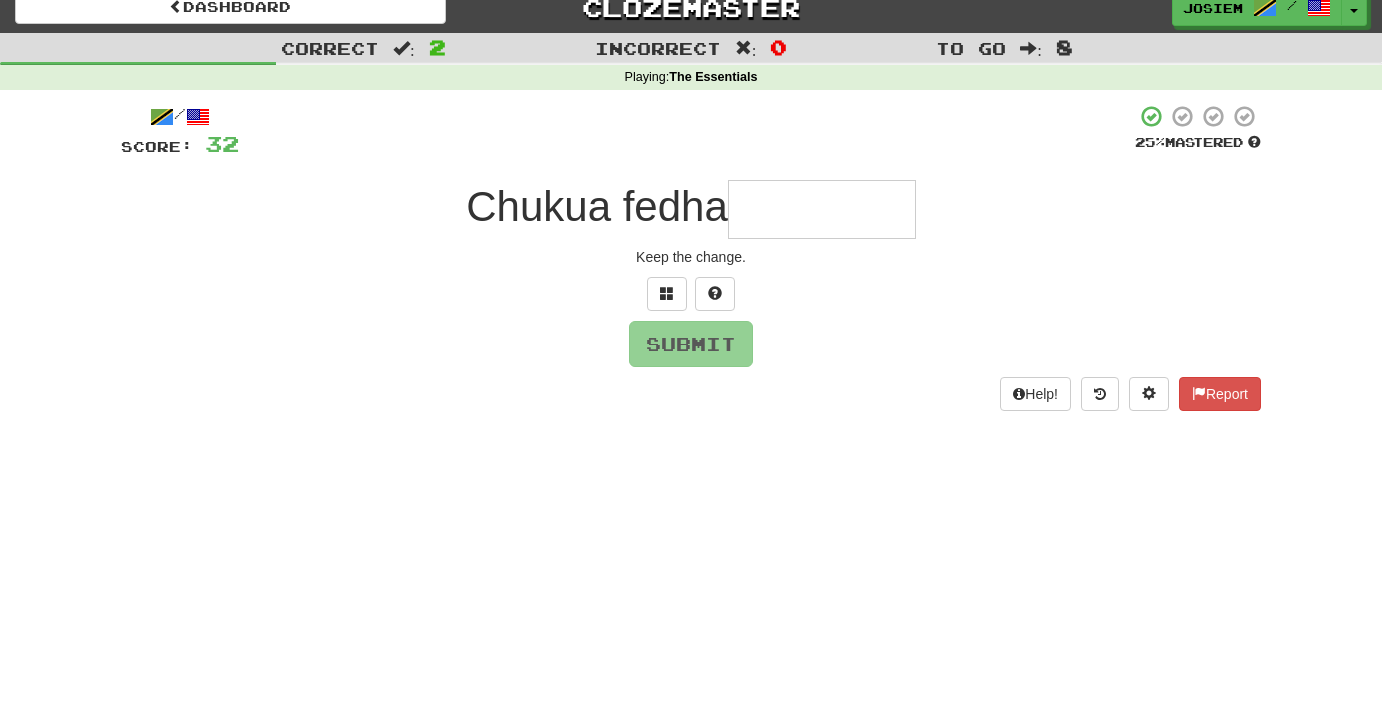 type on "*" 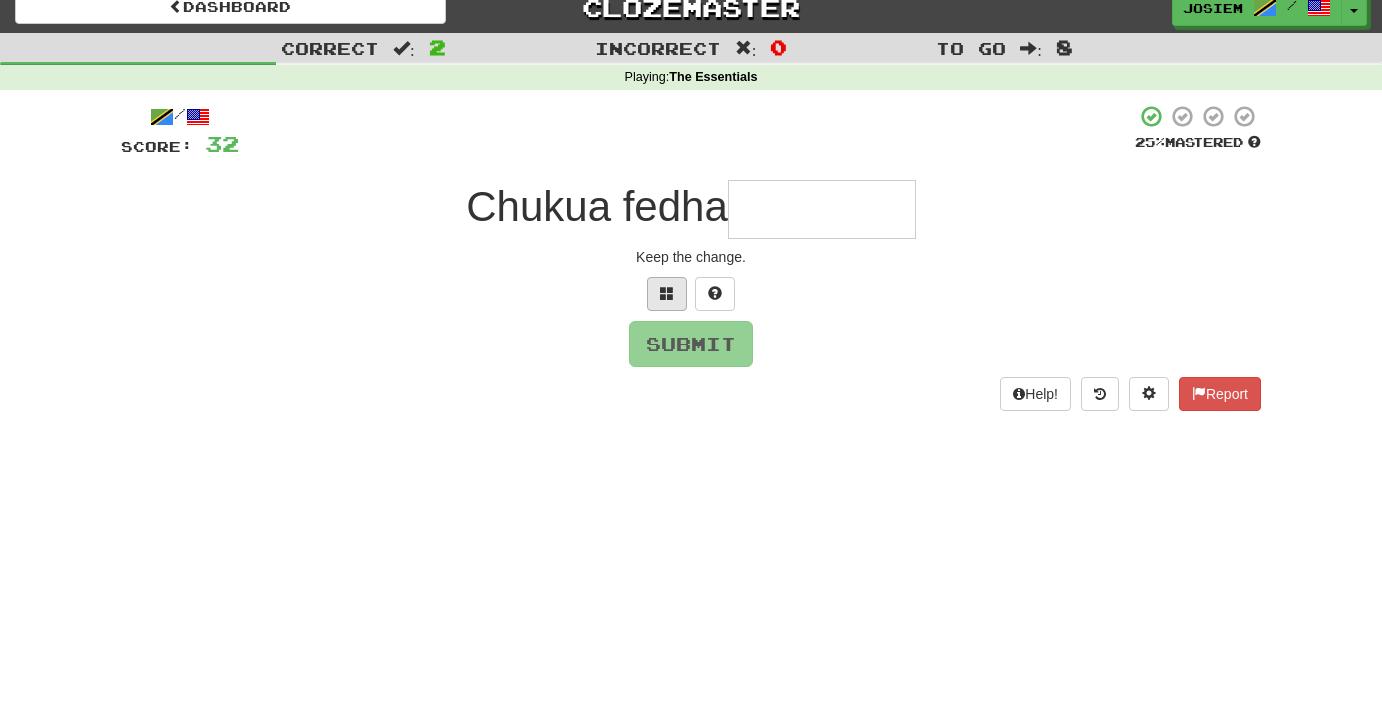 click at bounding box center [667, 293] 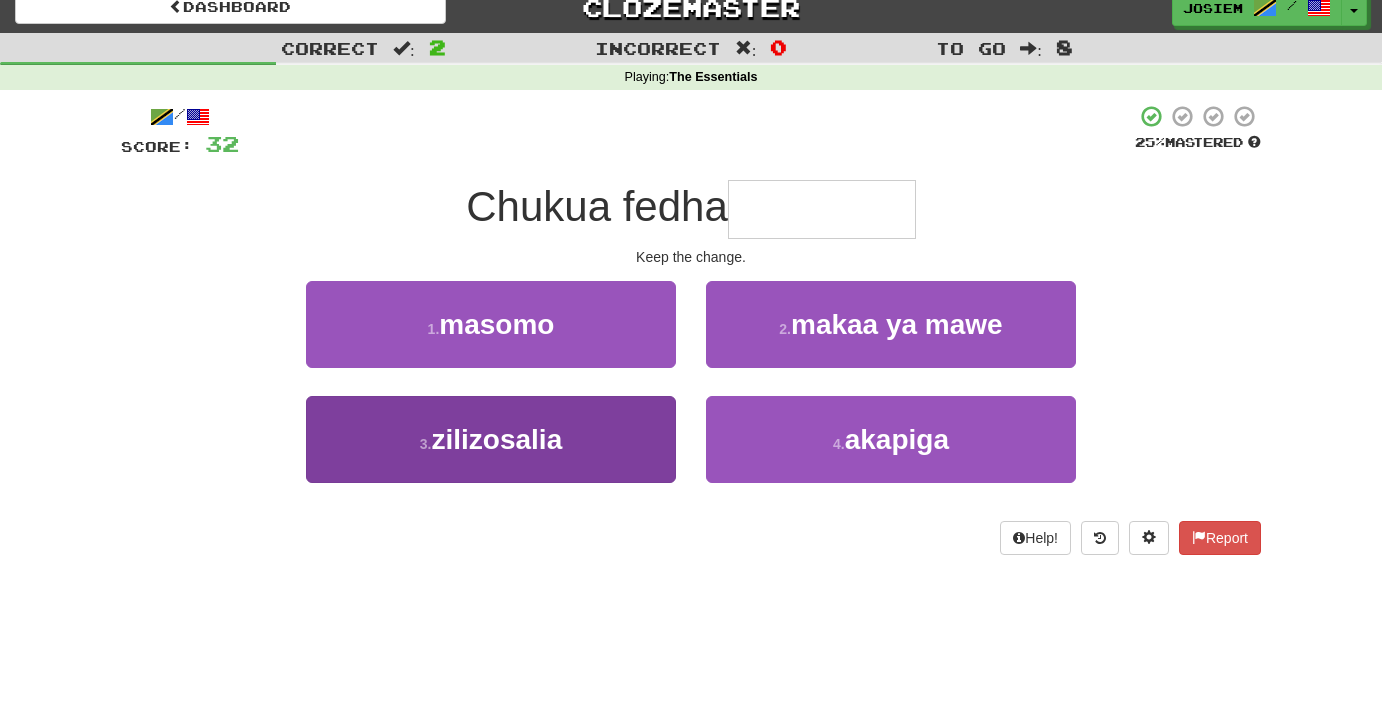 click on "zilizosalia" at bounding box center (496, 439) 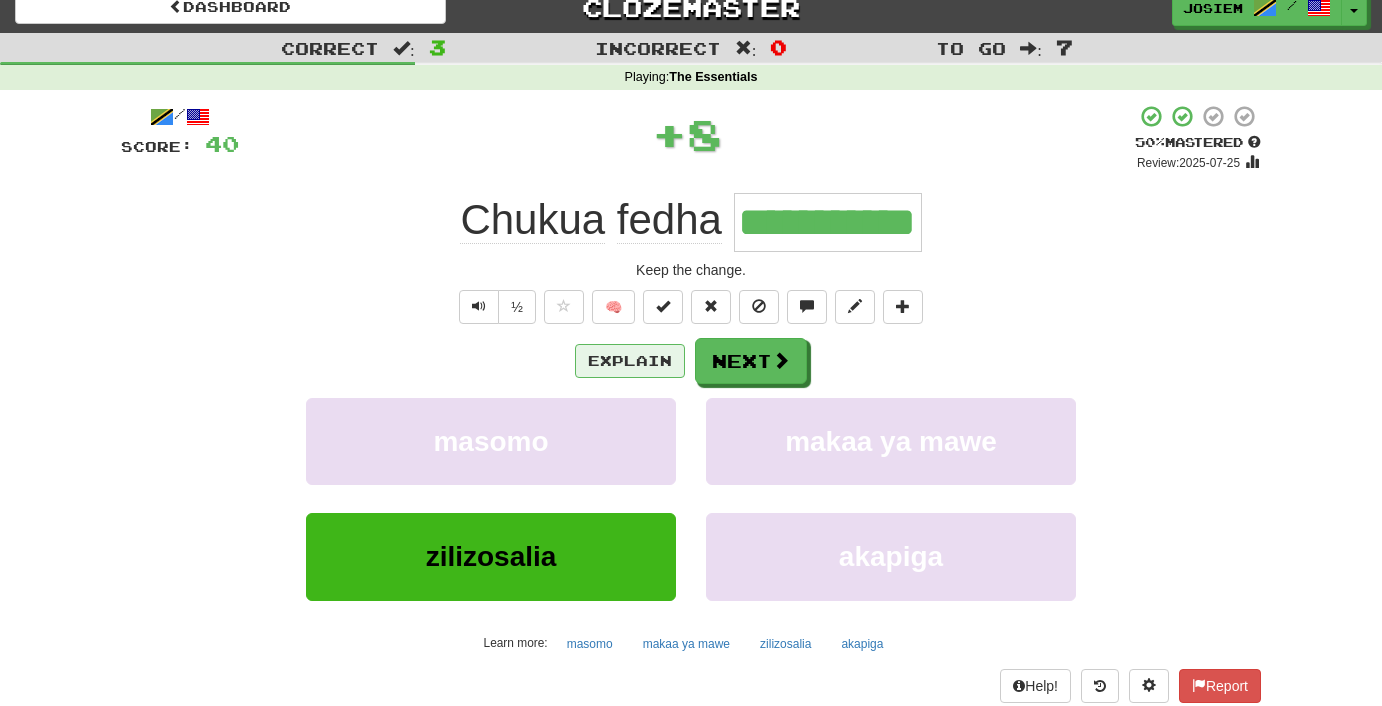 click on "Explain" at bounding box center (630, 361) 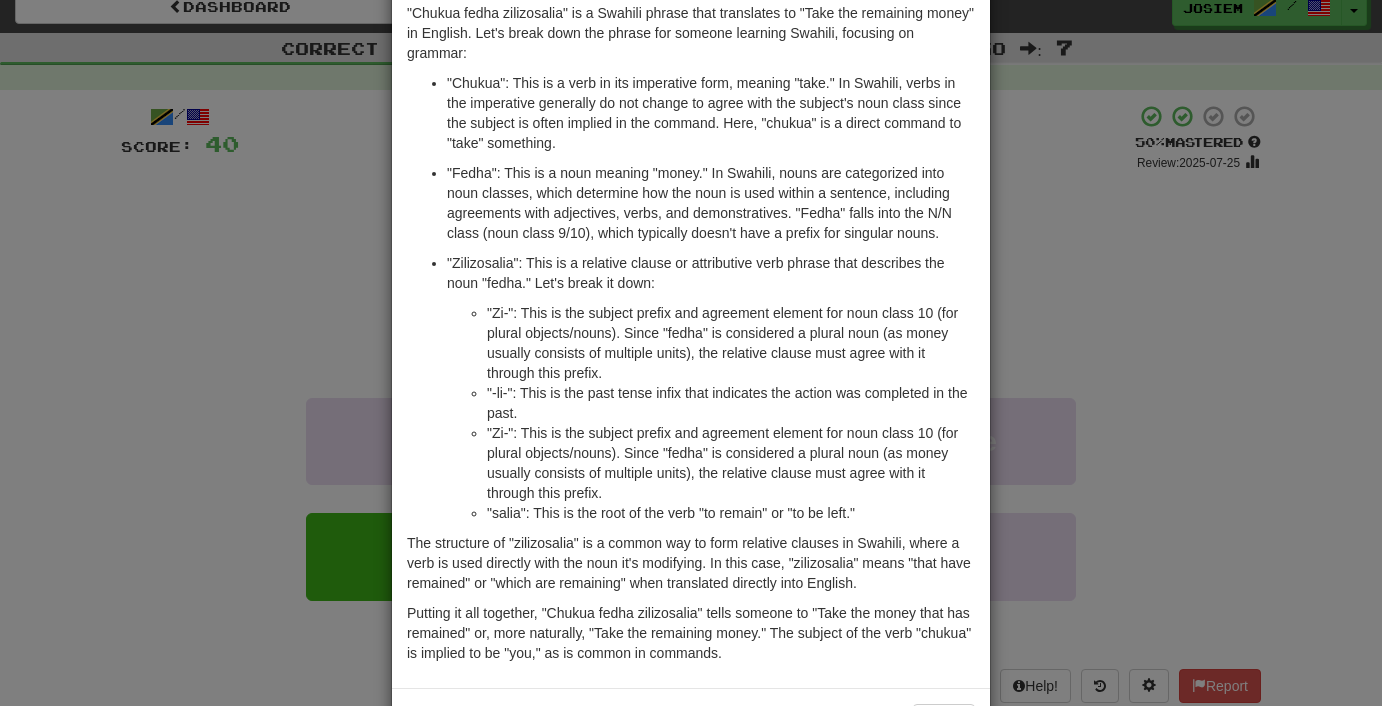 scroll, scrollTop: 103, scrollLeft: 0, axis: vertical 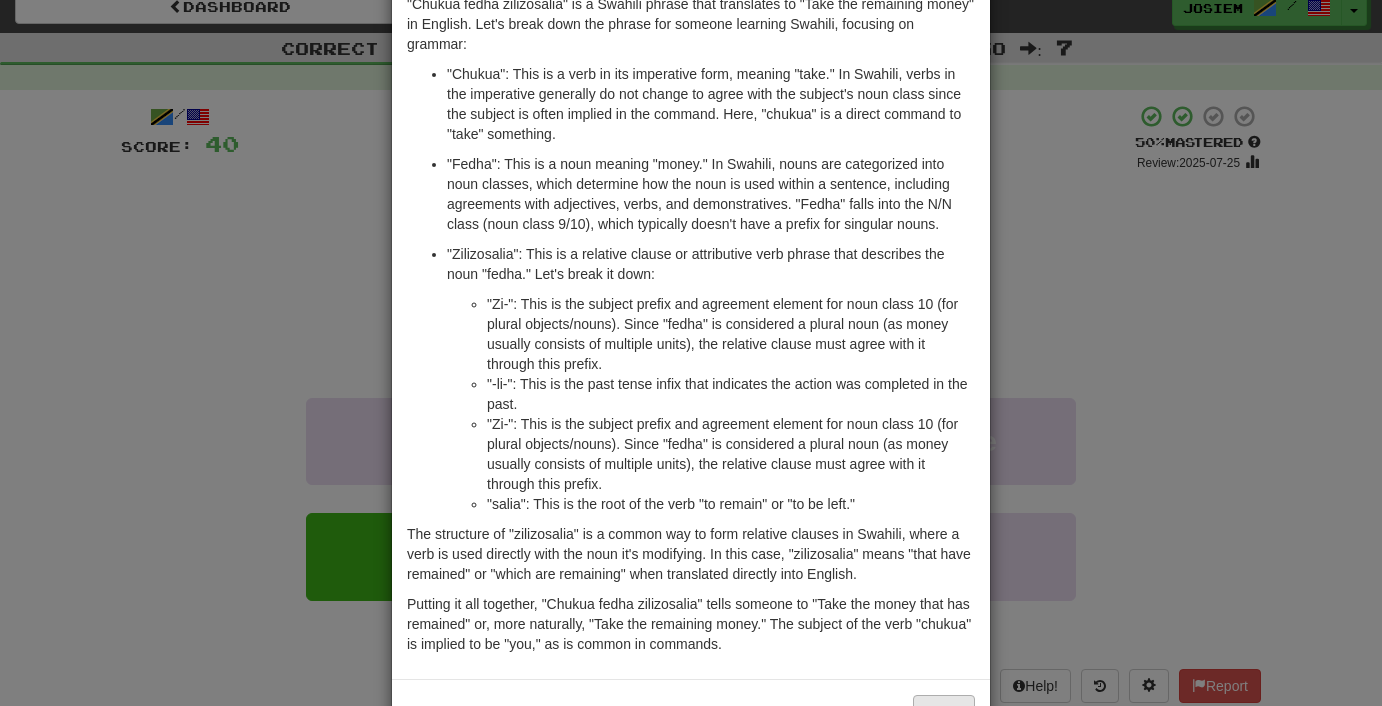 click on "Close" at bounding box center (944, 712) 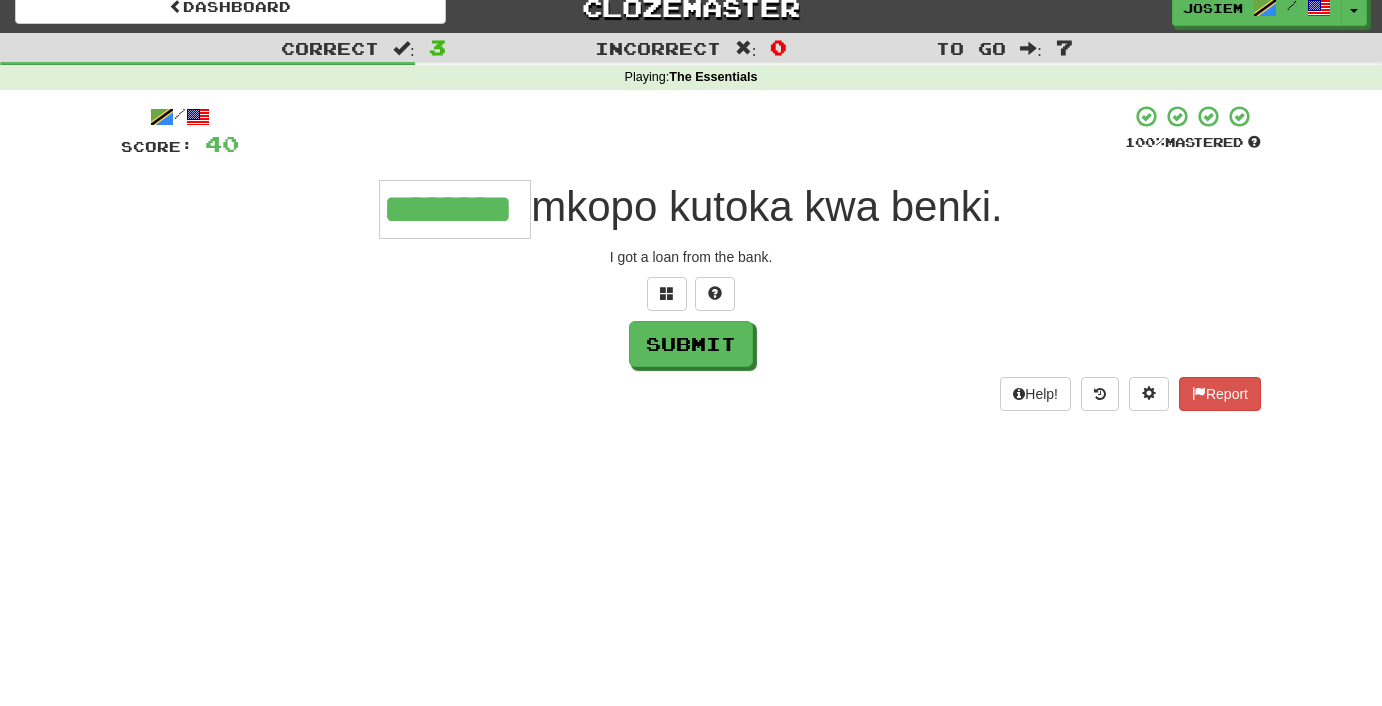 type on "********" 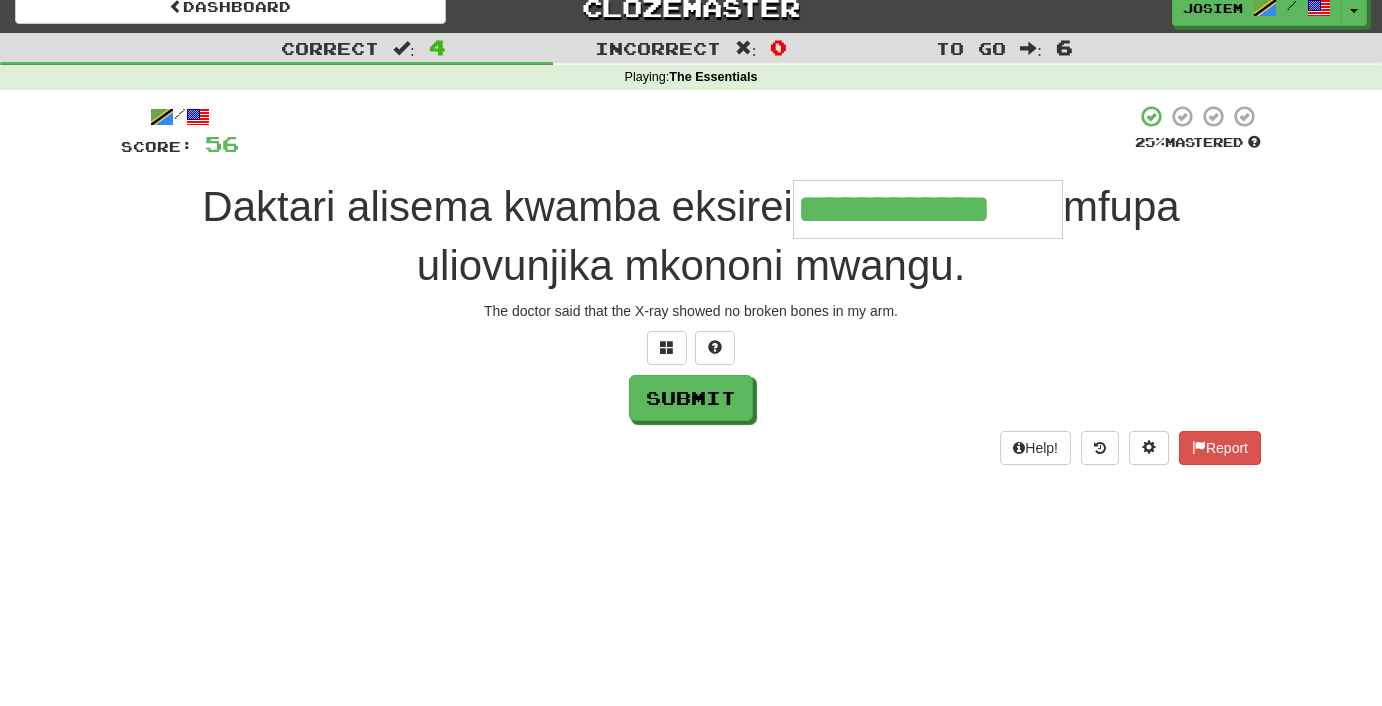 type on "**********" 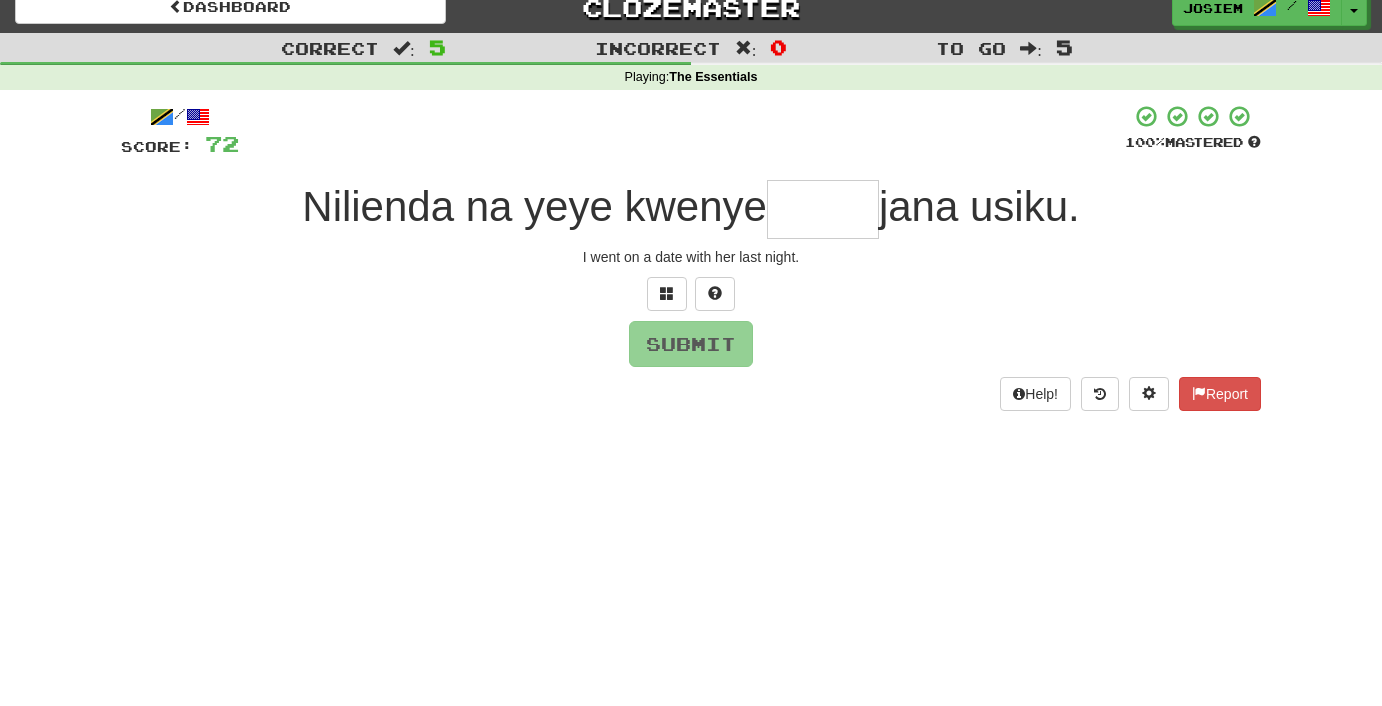 type on "*" 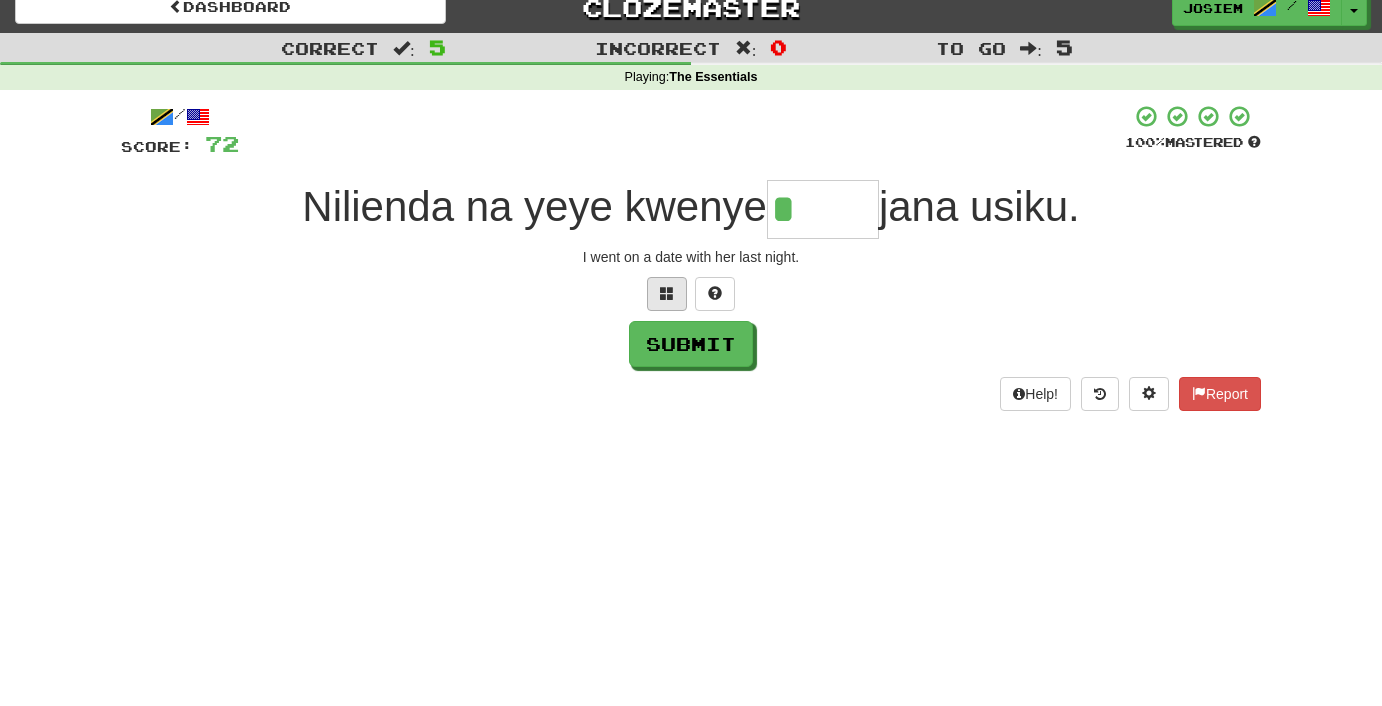 click at bounding box center [667, 293] 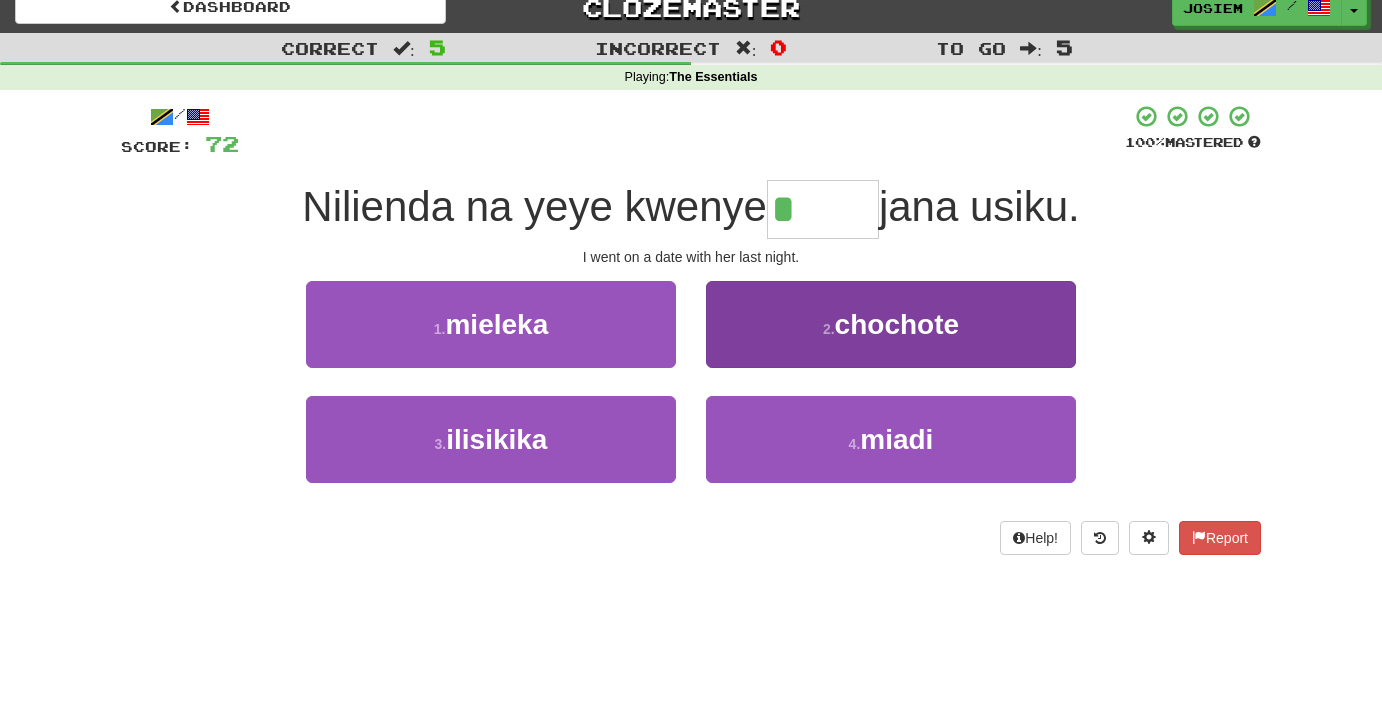 click on "miadi" at bounding box center (896, 439) 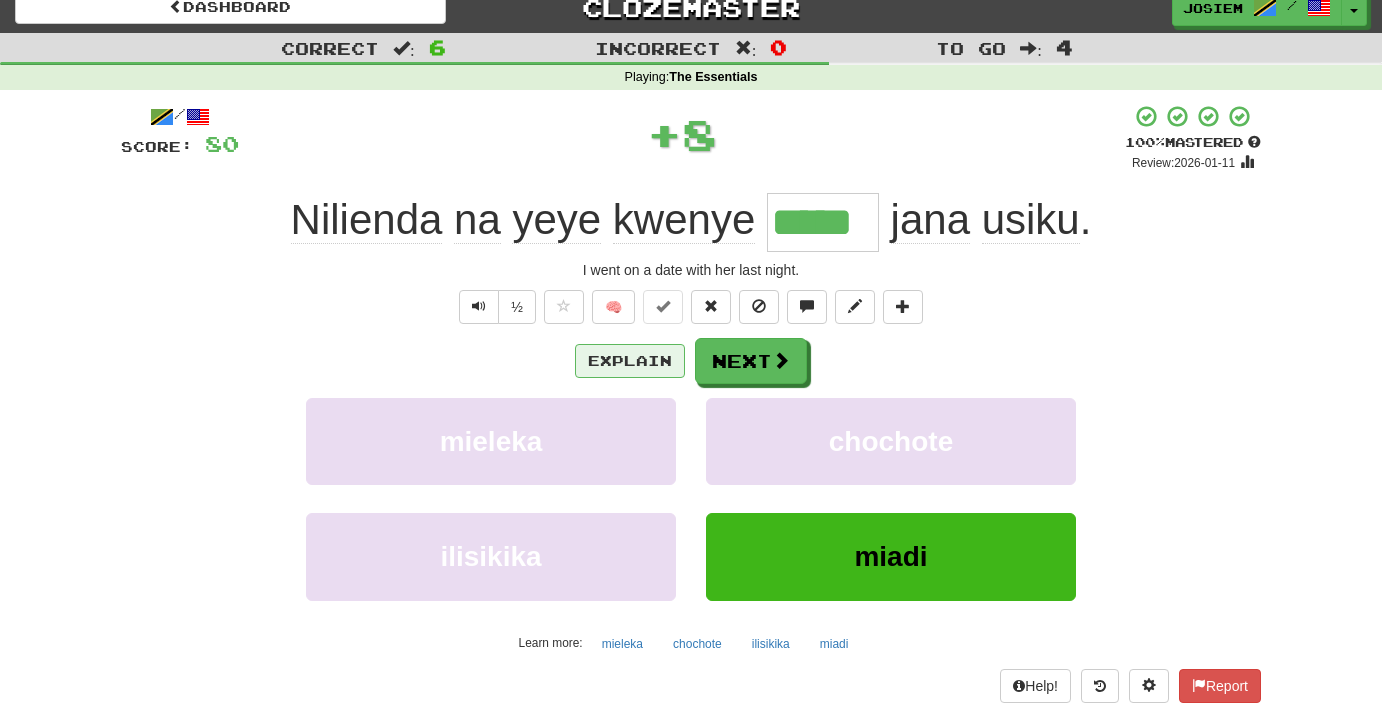 click on "Explain" at bounding box center (630, 361) 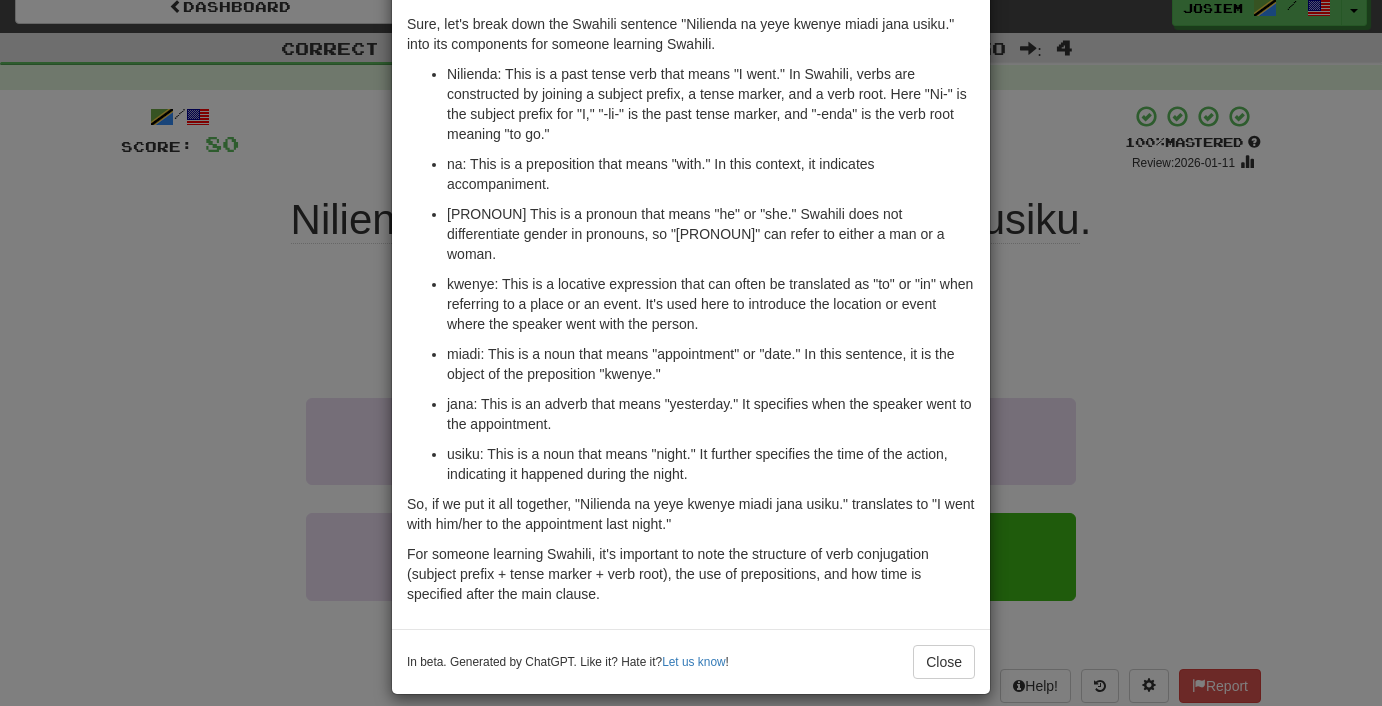 scroll, scrollTop: 82, scrollLeft: 0, axis: vertical 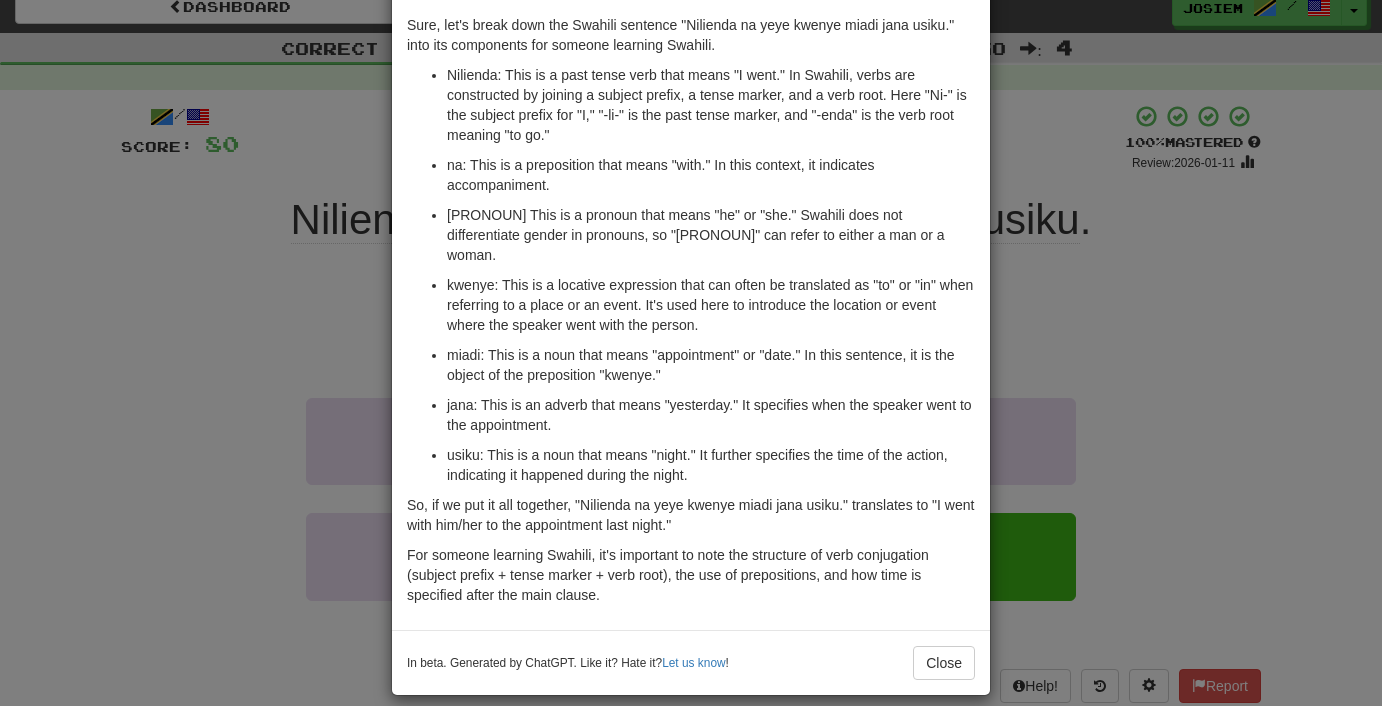 click on "Close" at bounding box center [944, 663] 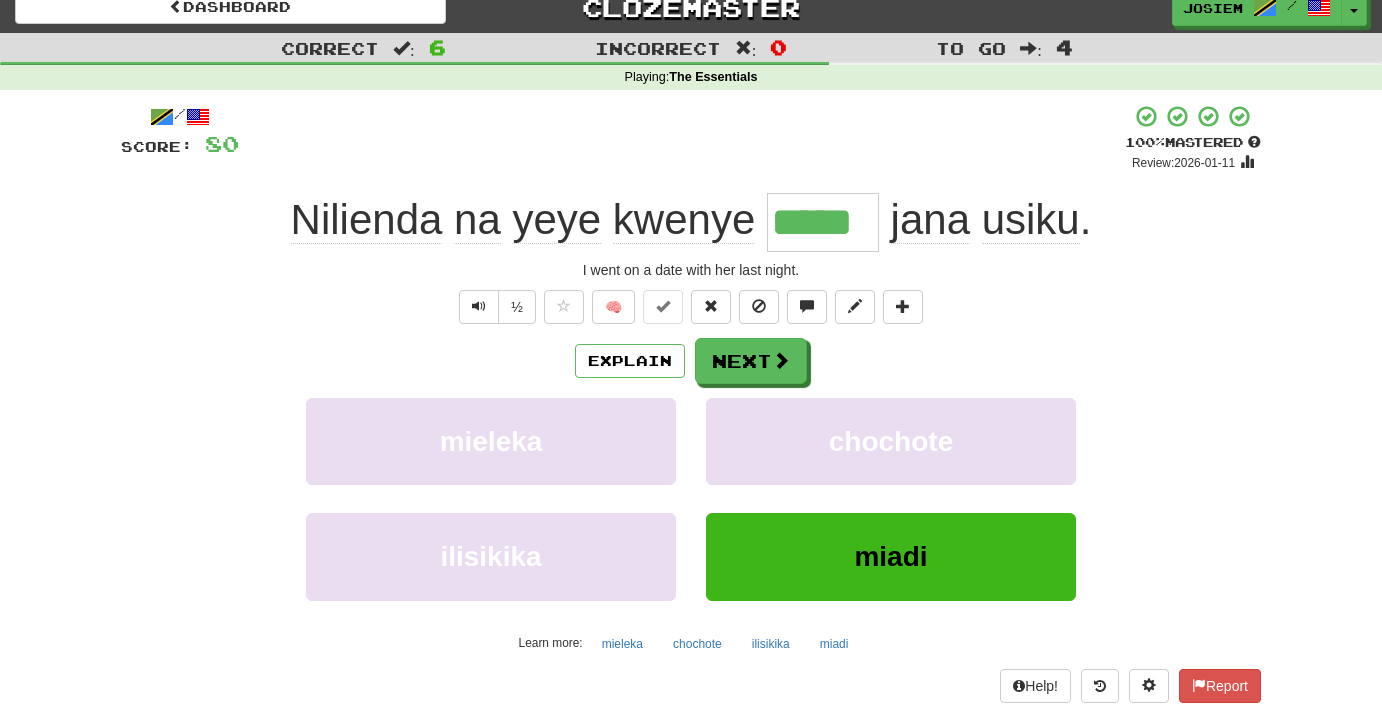 click on "Next" at bounding box center (751, 361) 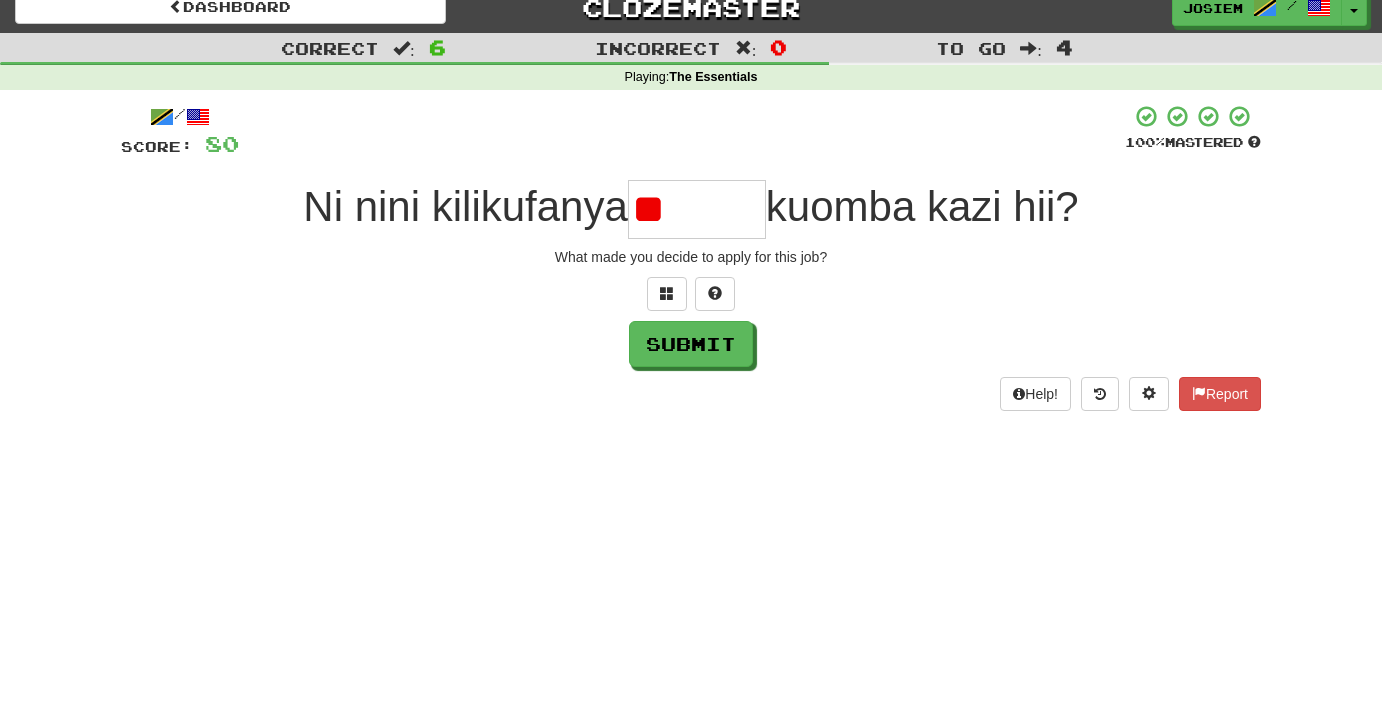 type on "*" 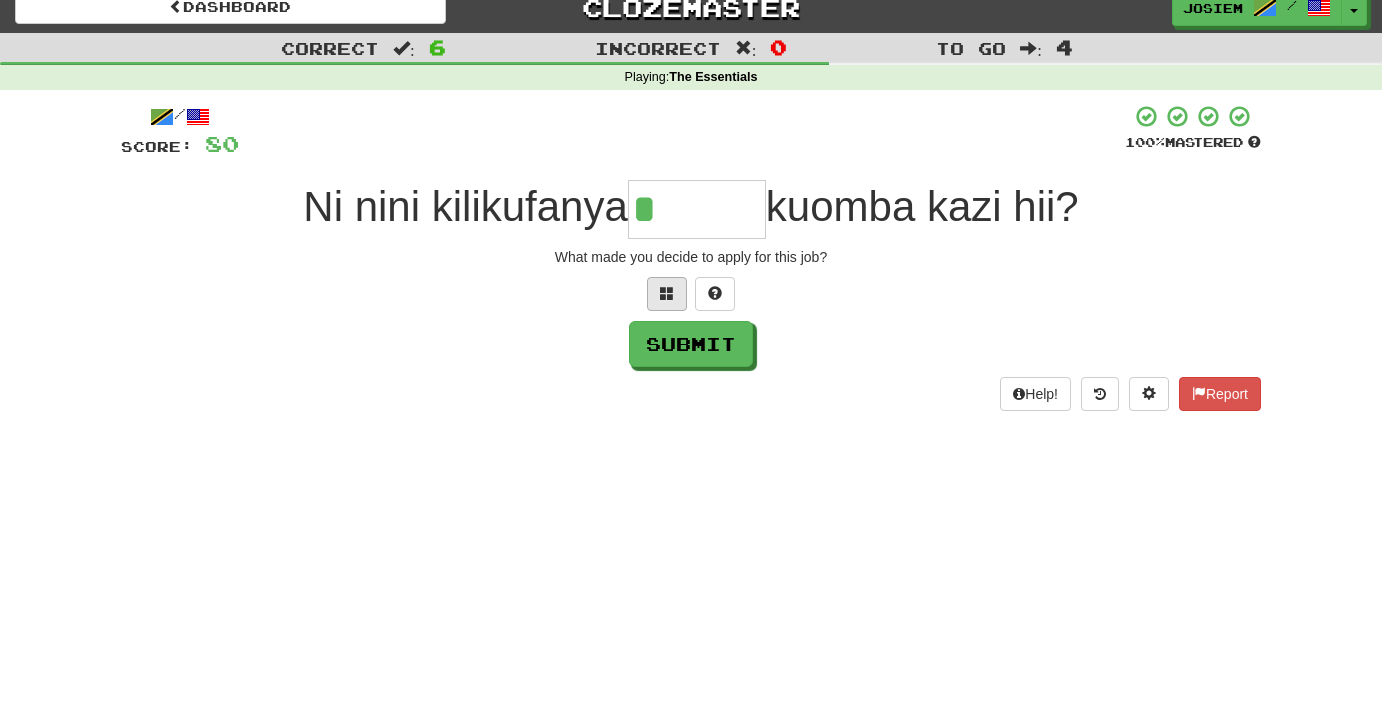 click at bounding box center [667, 293] 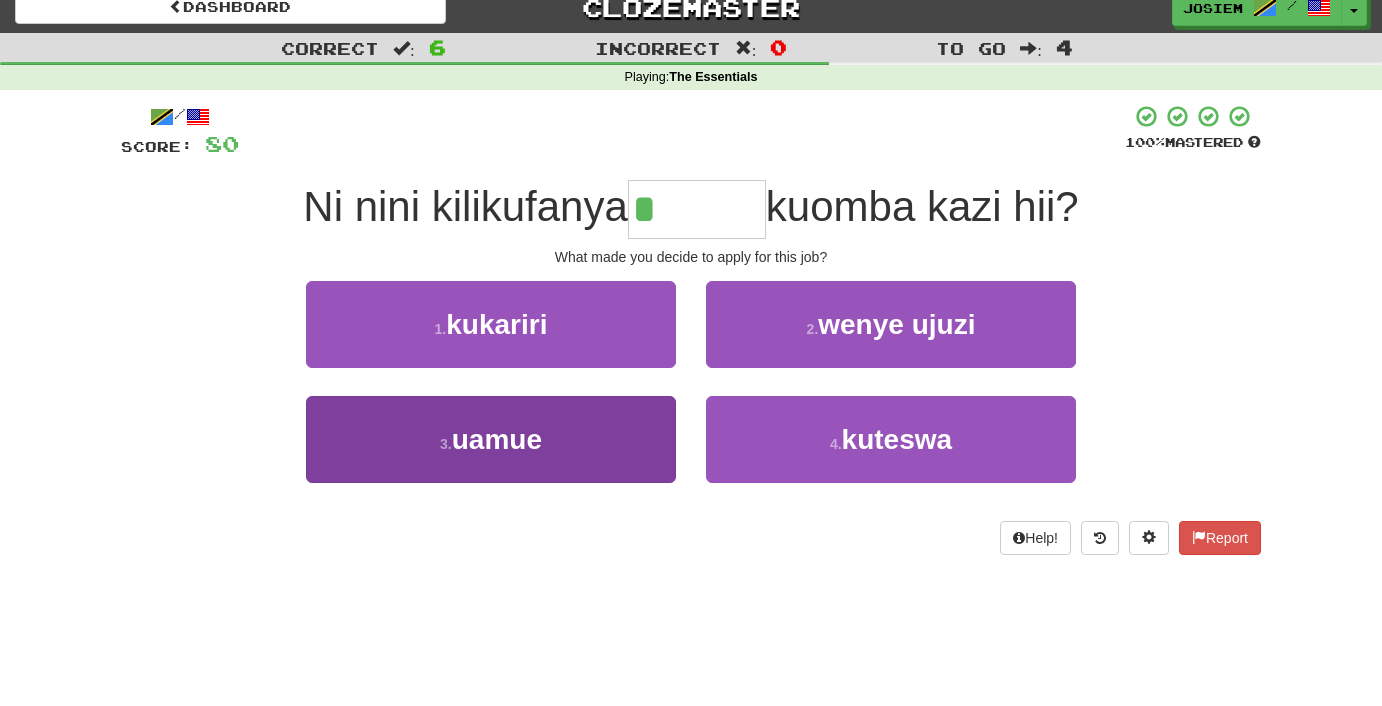 click on "3 . uamue" at bounding box center [491, 439] 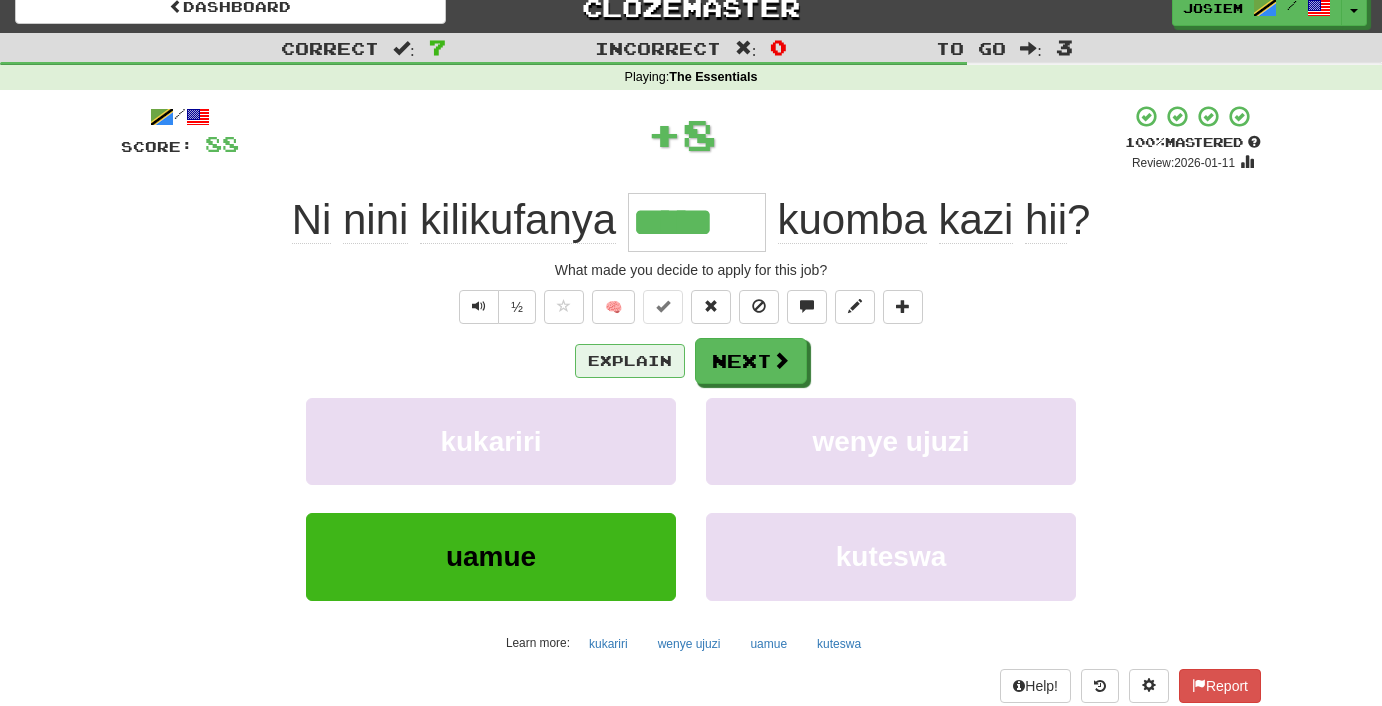 click on "Explain" at bounding box center (630, 361) 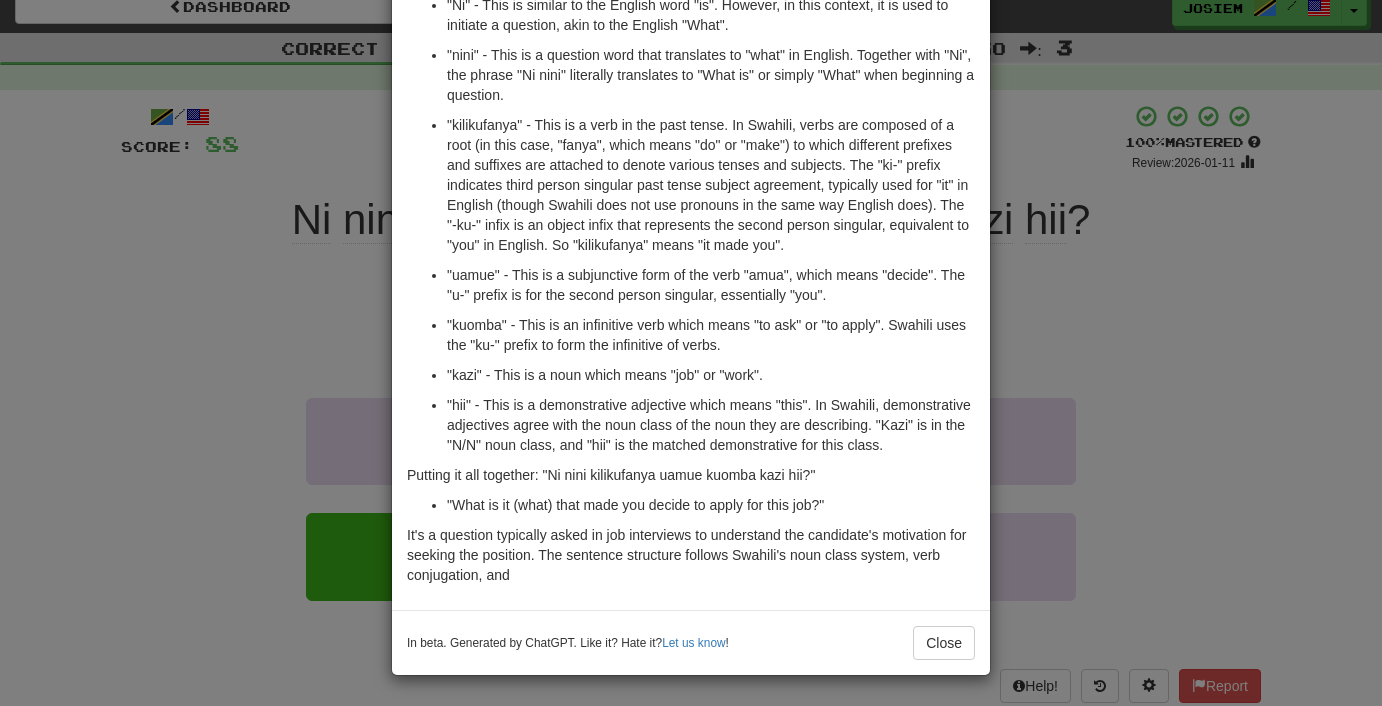 scroll, scrollTop: 192, scrollLeft: 0, axis: vertical 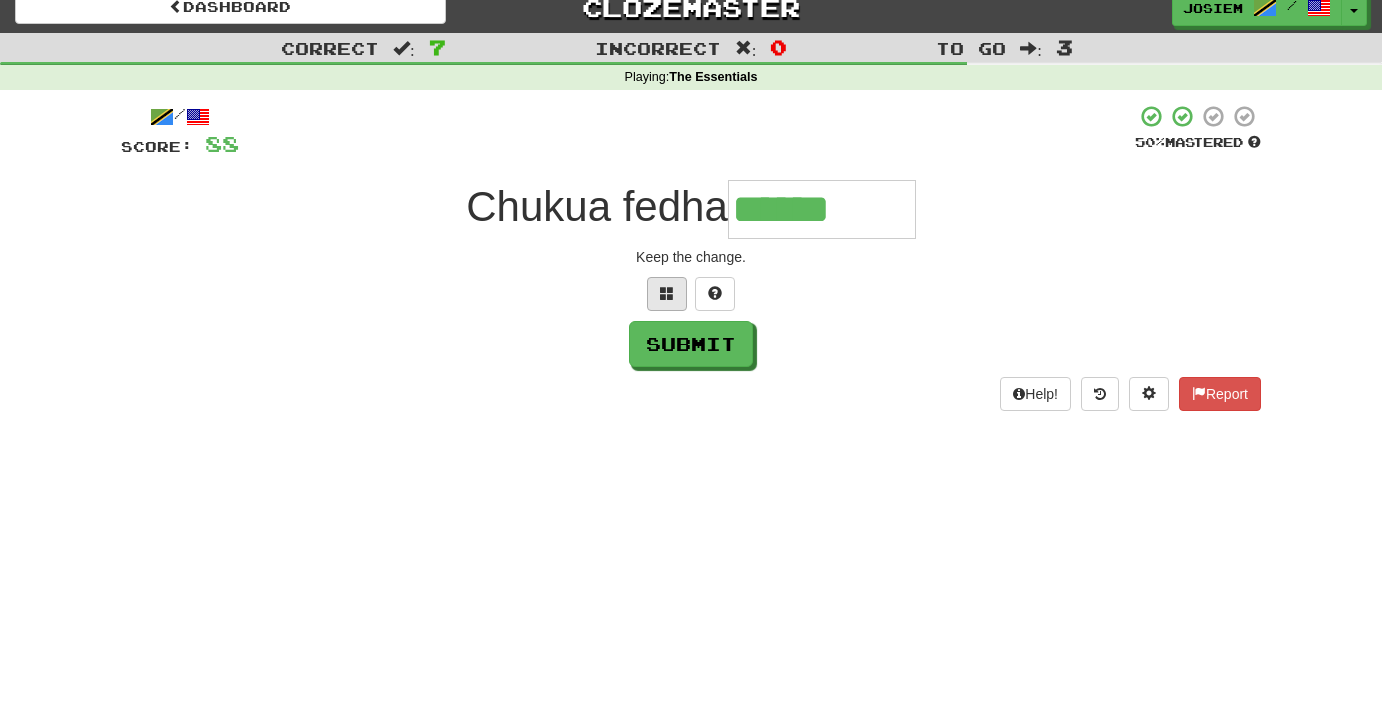 click at bounding box center [667, 293] 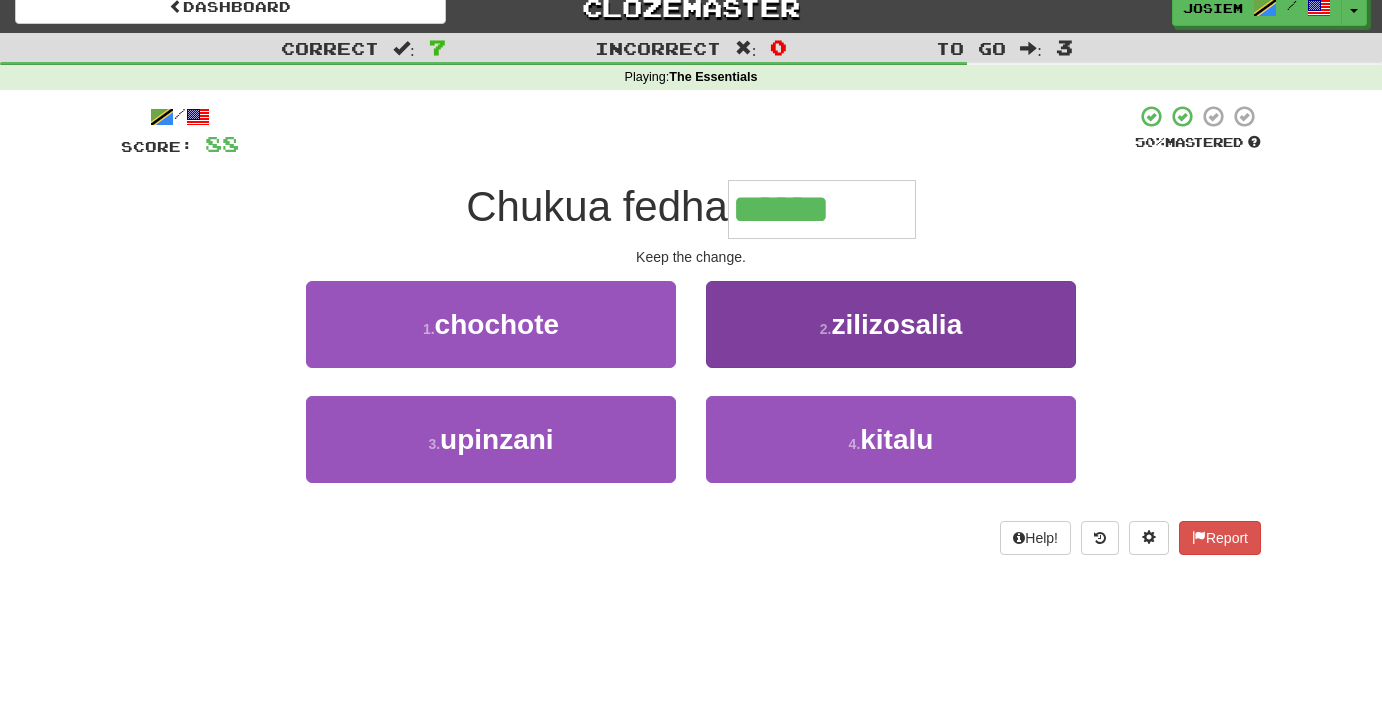 click on "2 . zilizosalia" at bounding box center (891, 324) 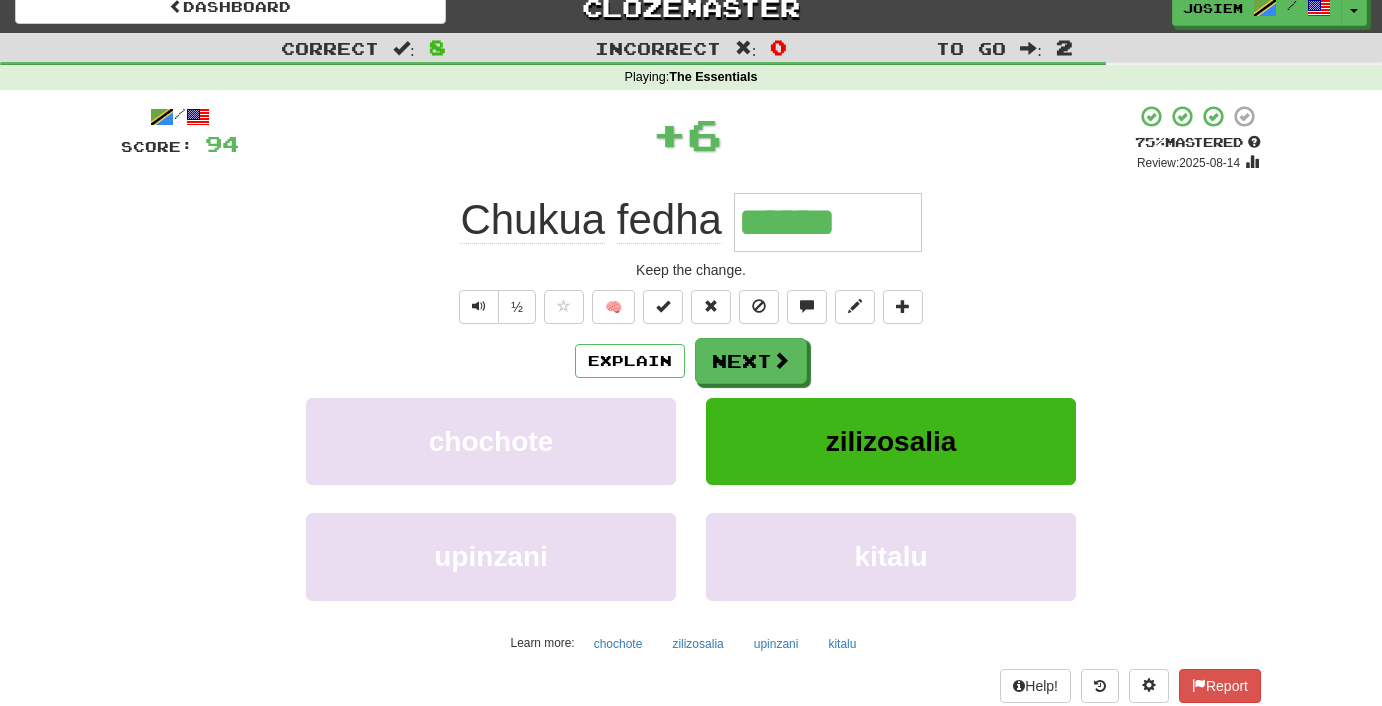 type on "**********" 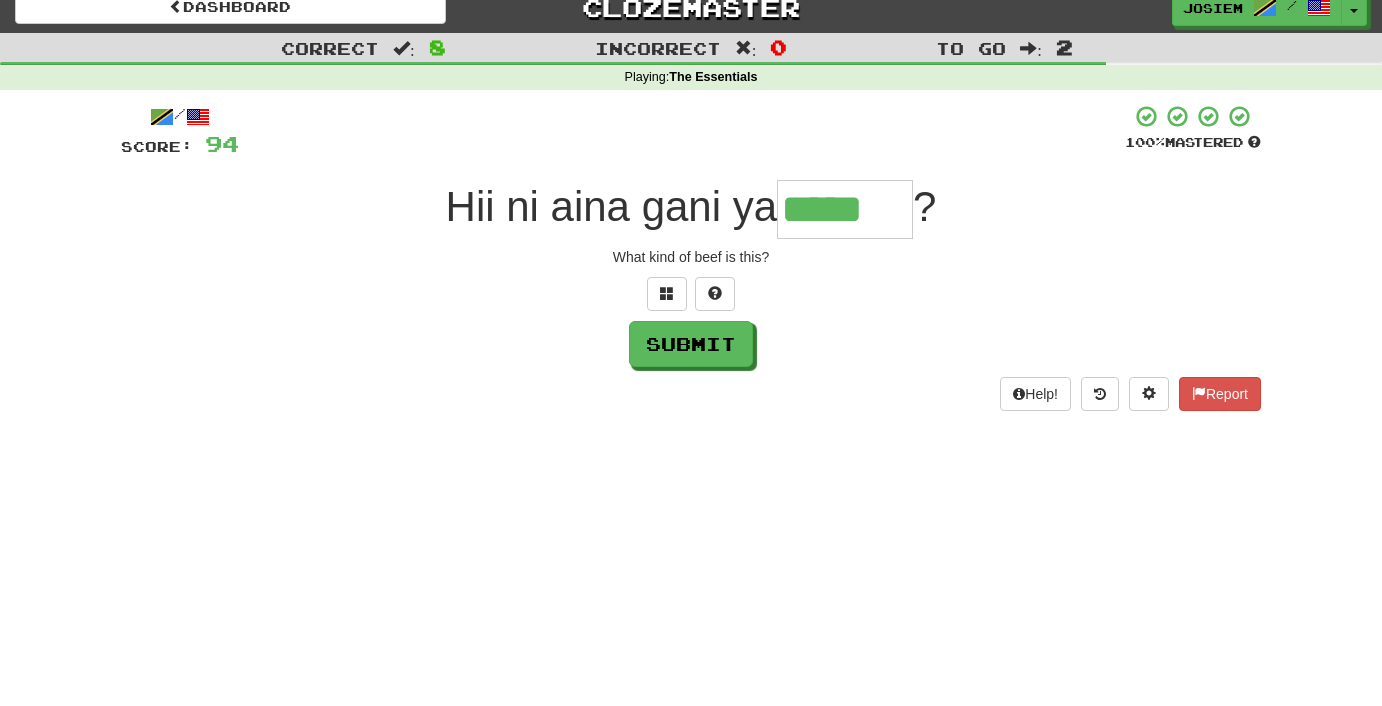 type on "*****" 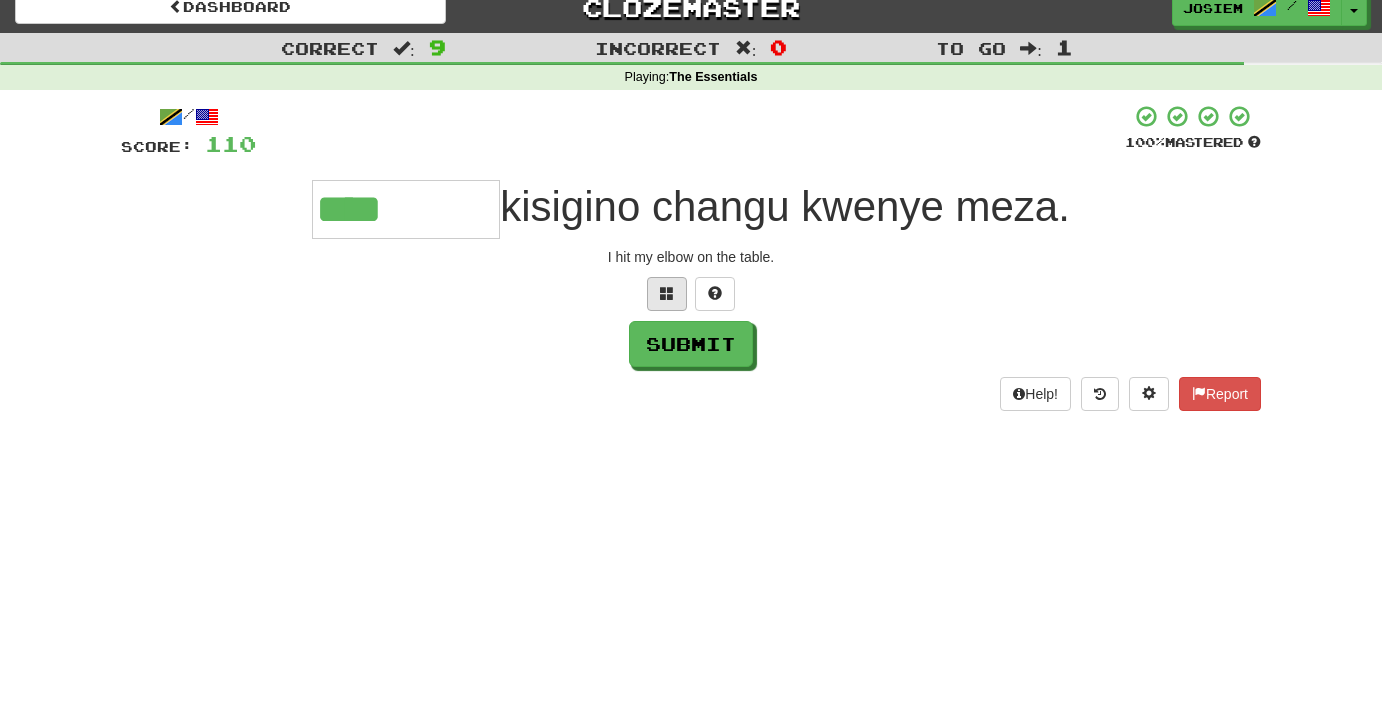 click at bounding box center [667, 293] 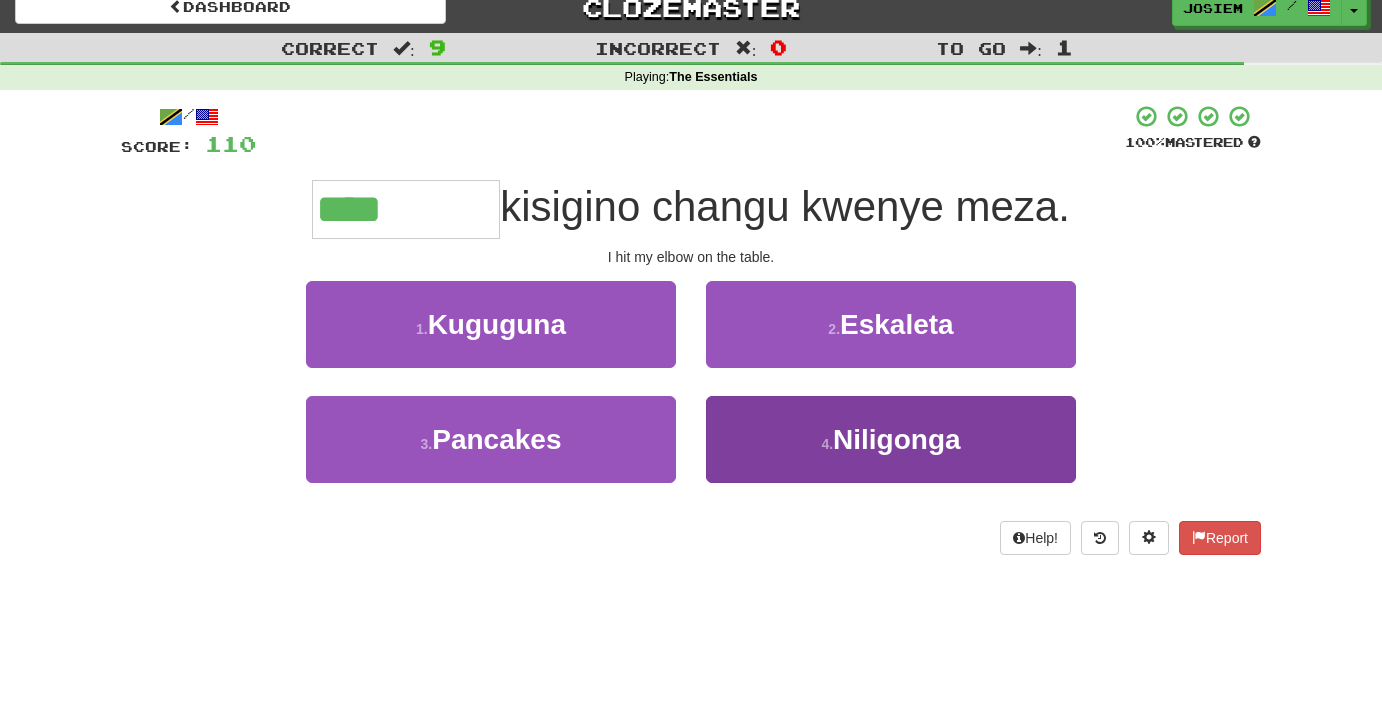 click on "4 . Niligonga" at bounding box center [891, 439] 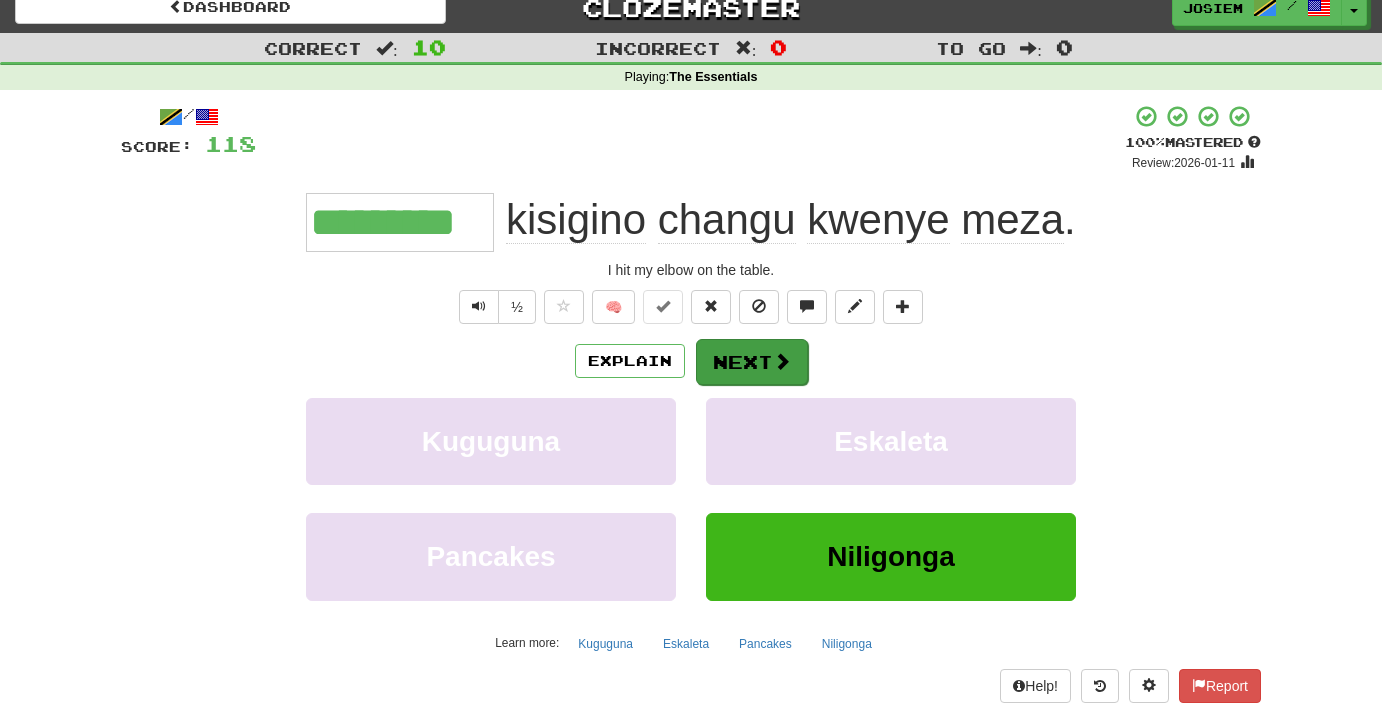 click on "Next" at bounding box center (752, 362) 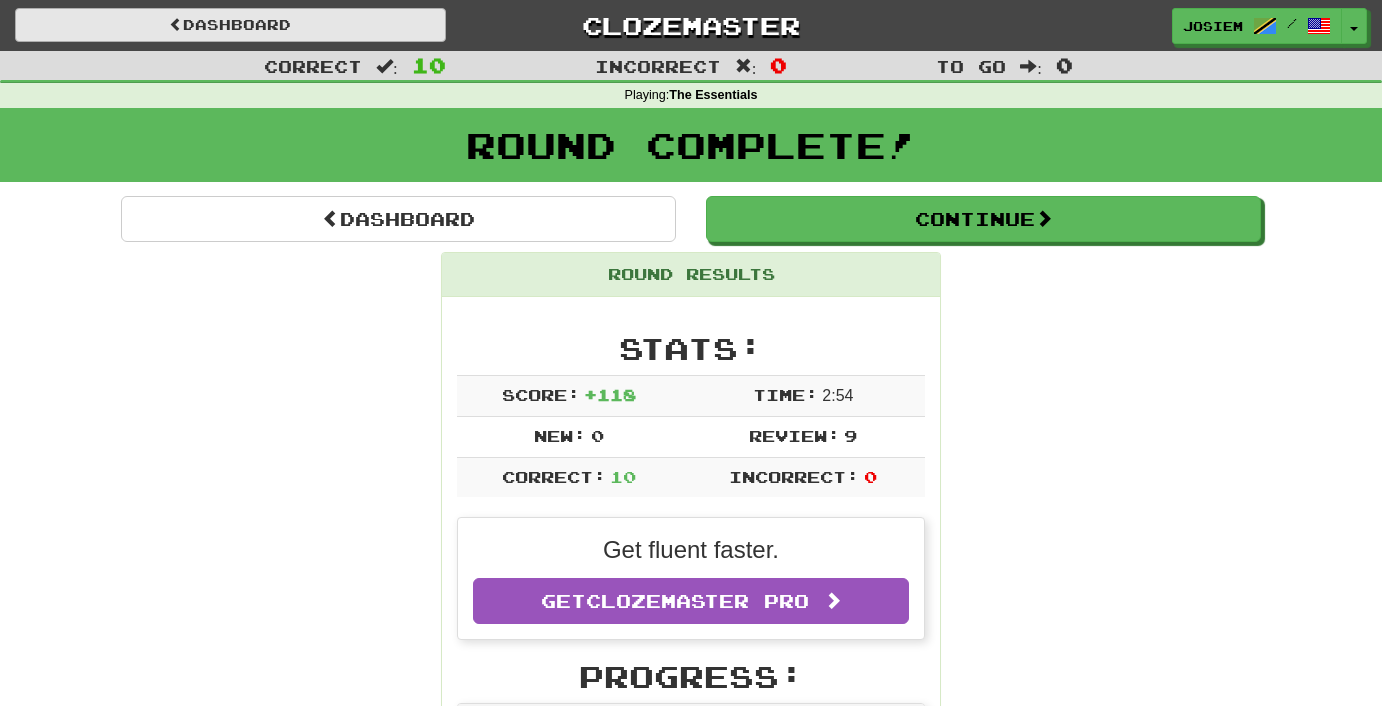 scroll, scrollTop: 0, scrollLeft: 0, axis: both 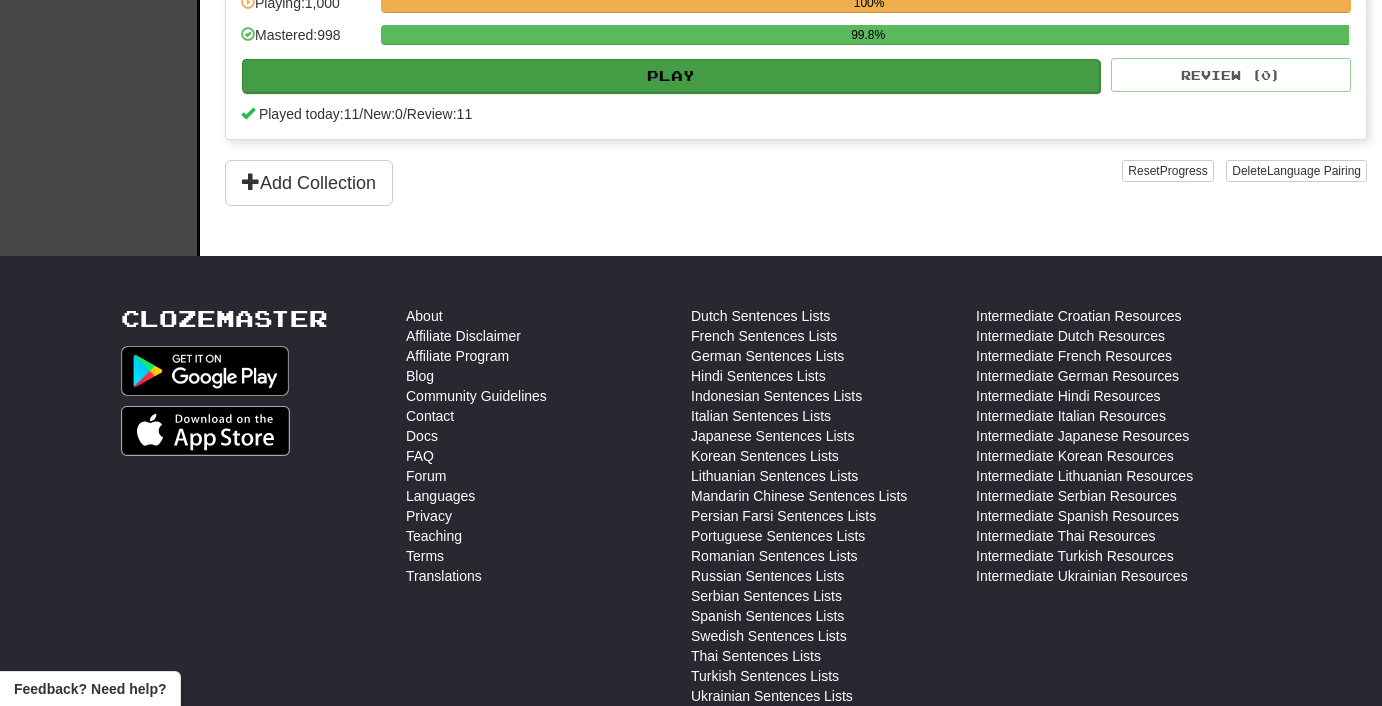 click on "Play" at bounding box center (671, 76) 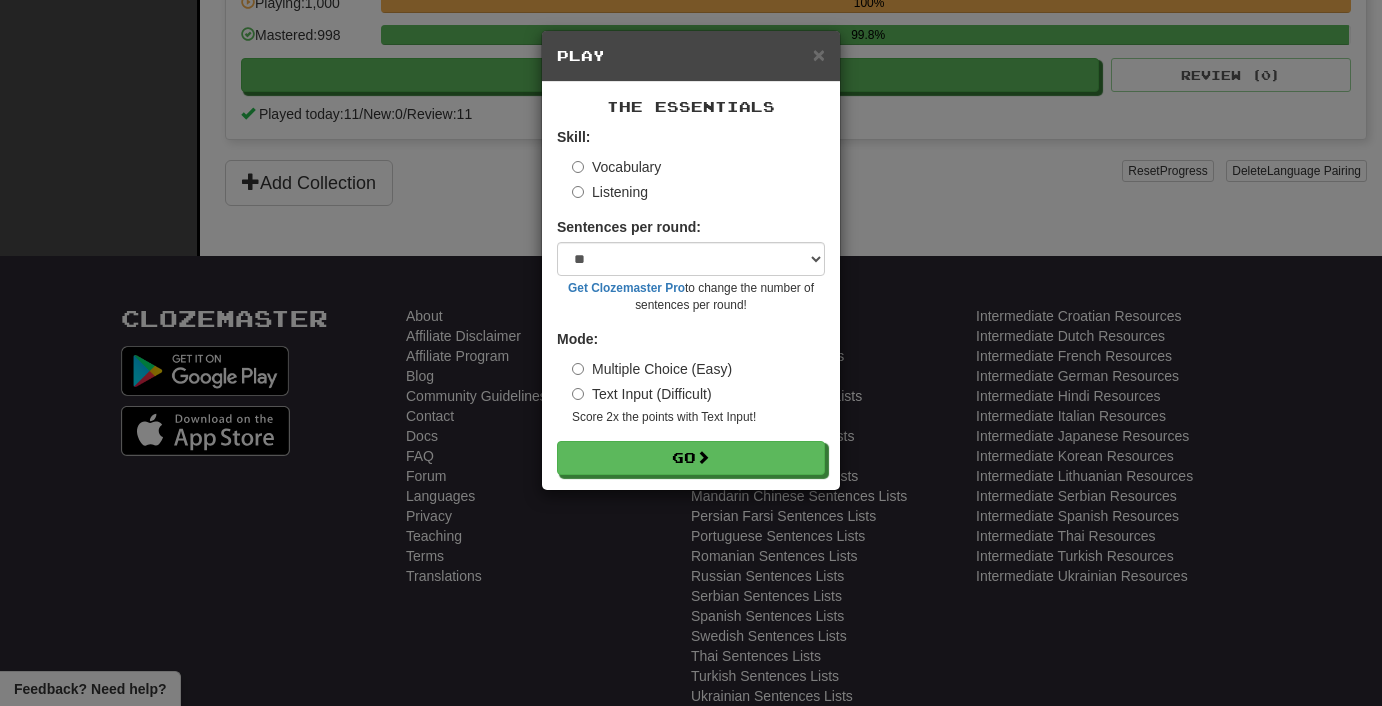 click on "Listening" at bounding box center (610, 192) 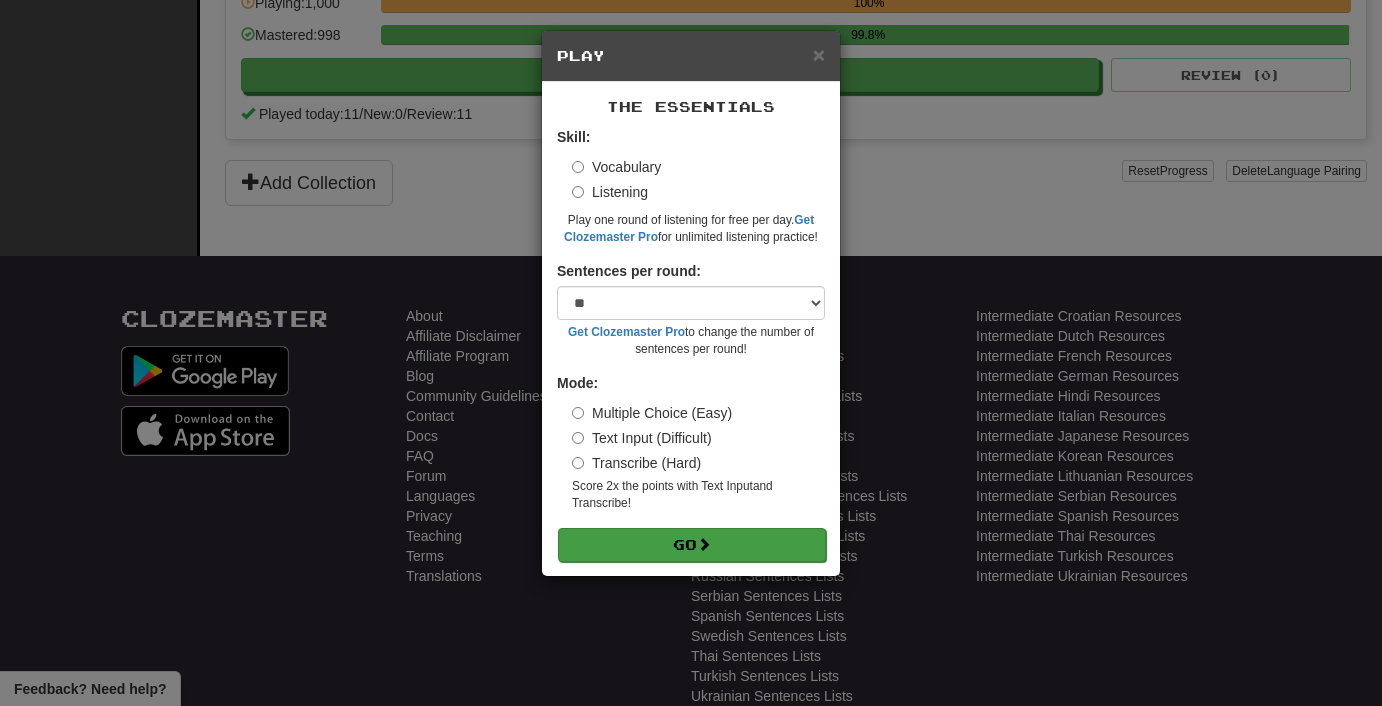 click on "Go" at bounding box center [692, 545] 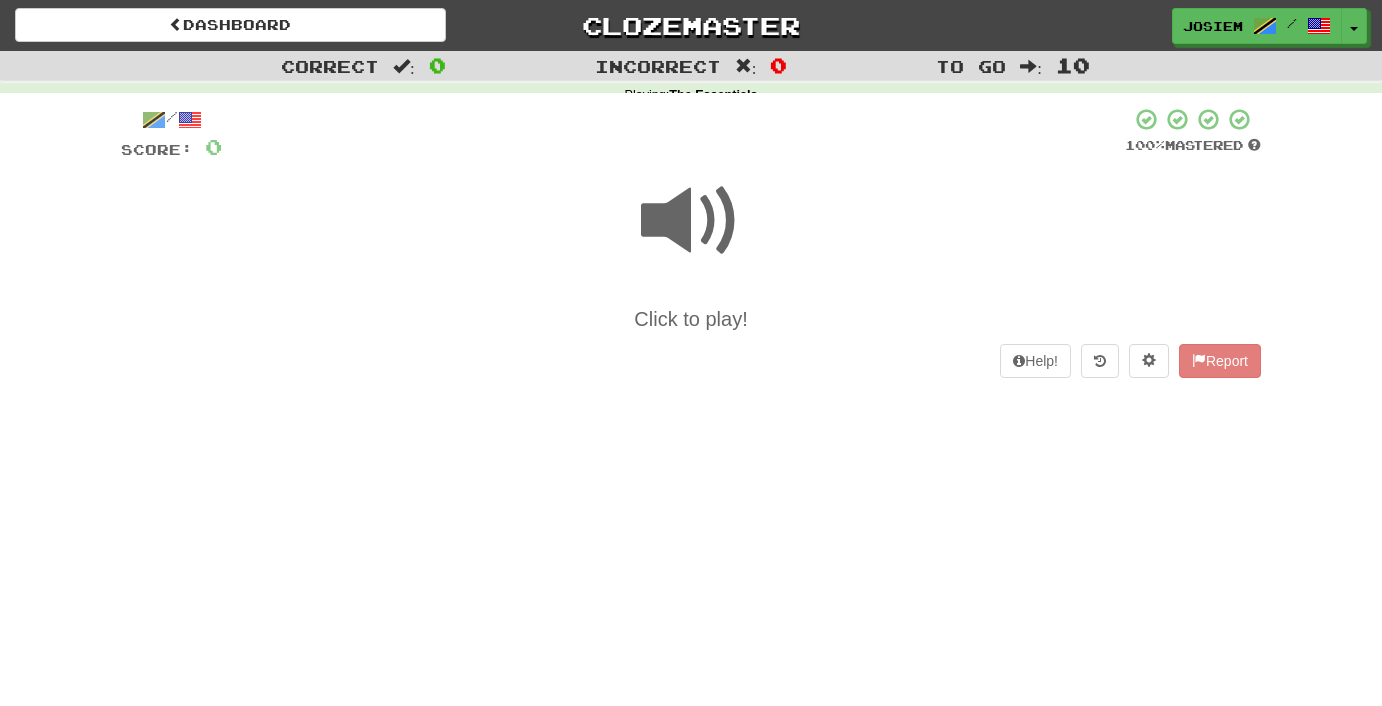 scroll, scrollTop: 0, scrollLeft: 0, axis: both 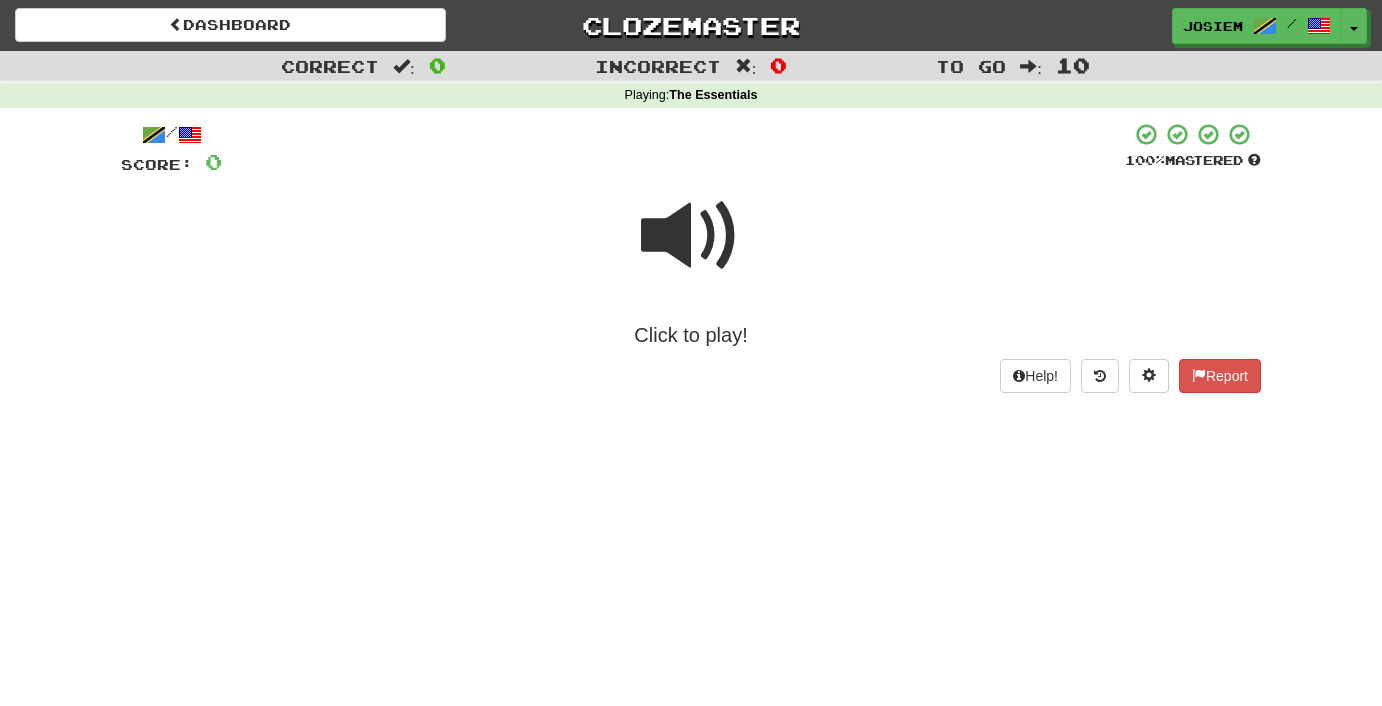 click on "Click to play!" at bounding box center [691, 263] 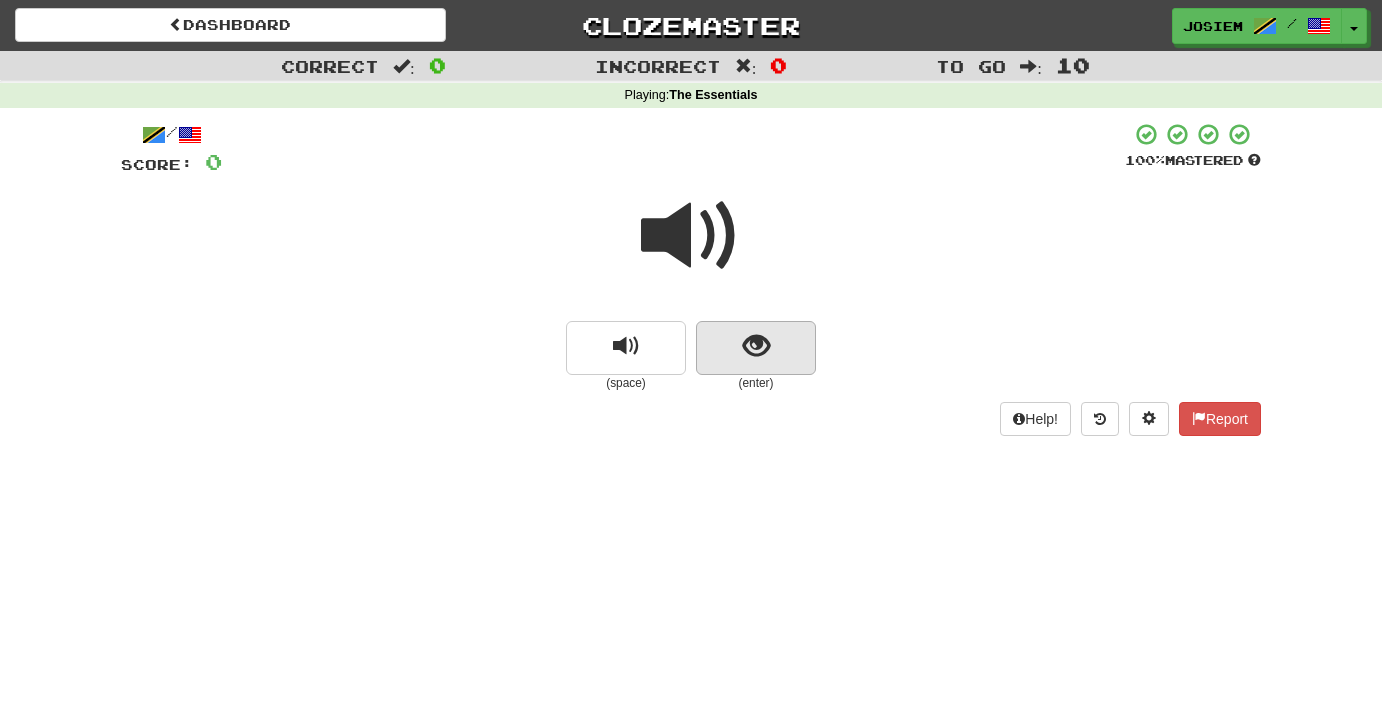 click at bounding box center (756, 346) 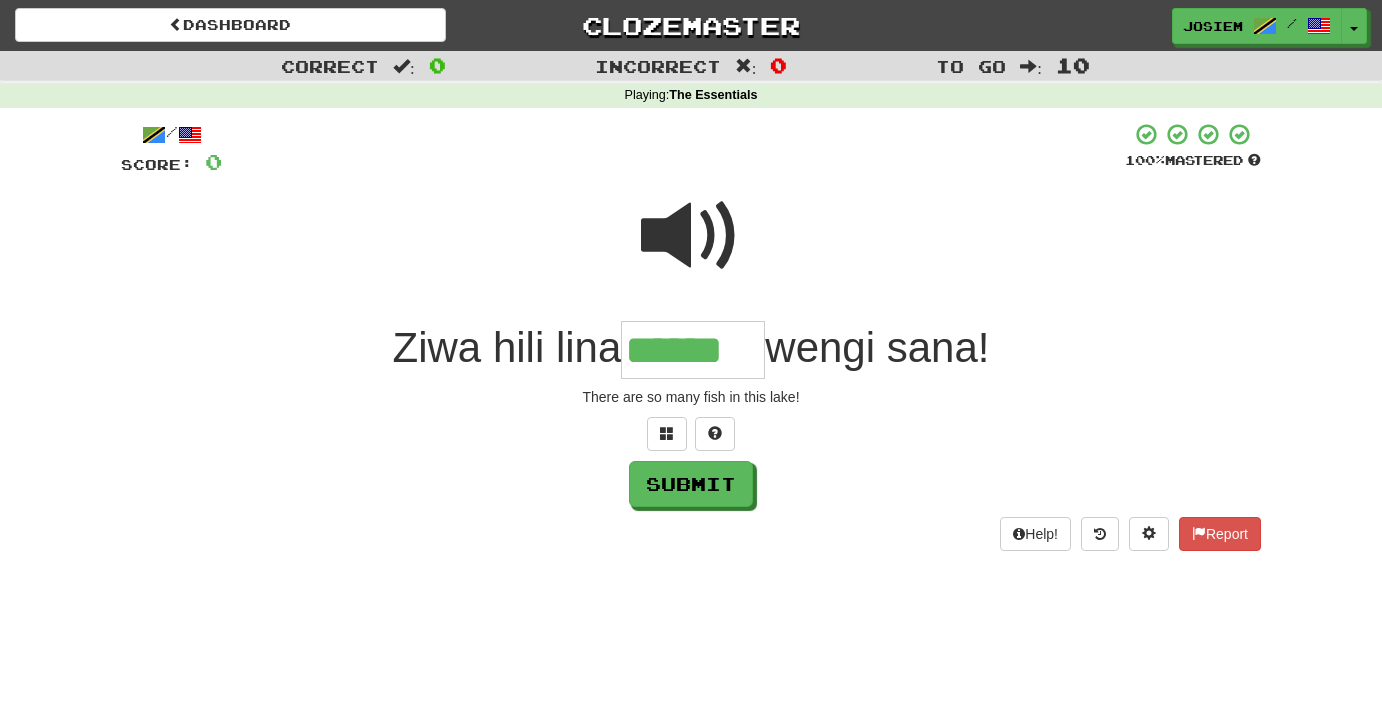 type on "******" 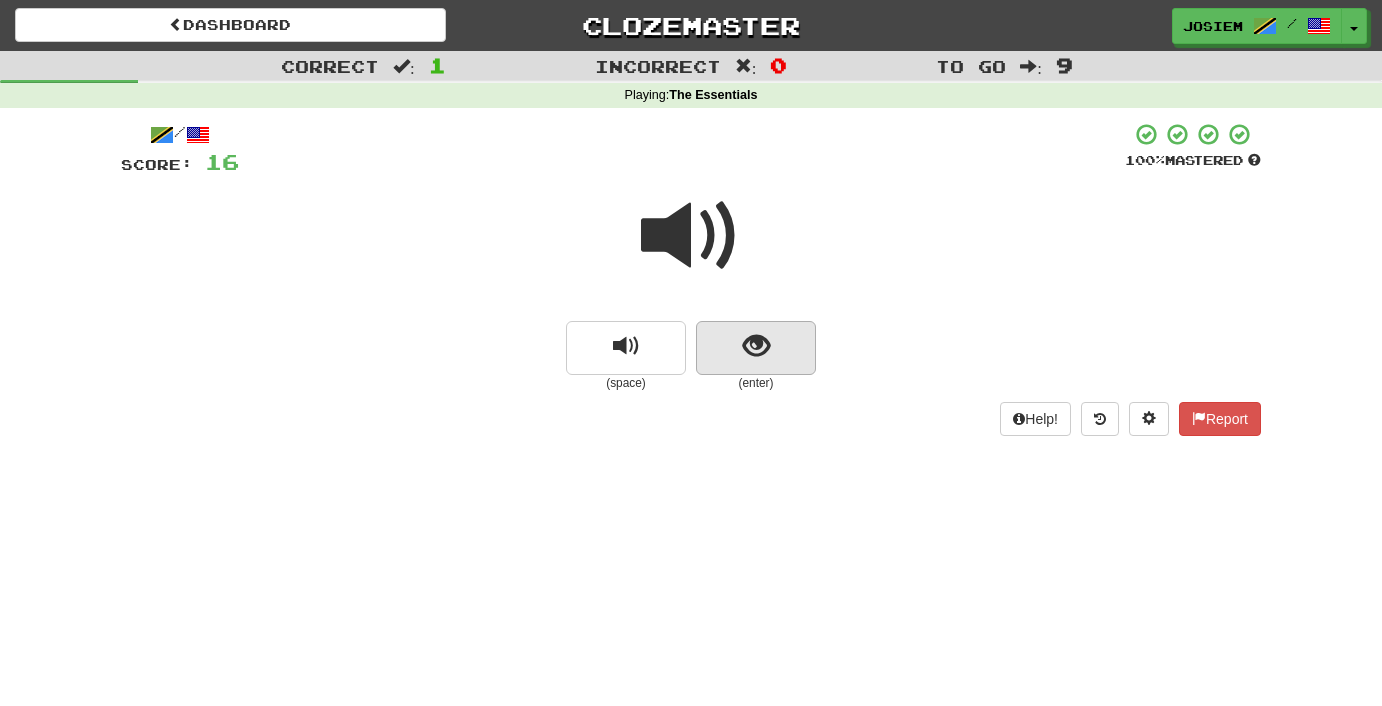 click at bounding box center (756, 346) 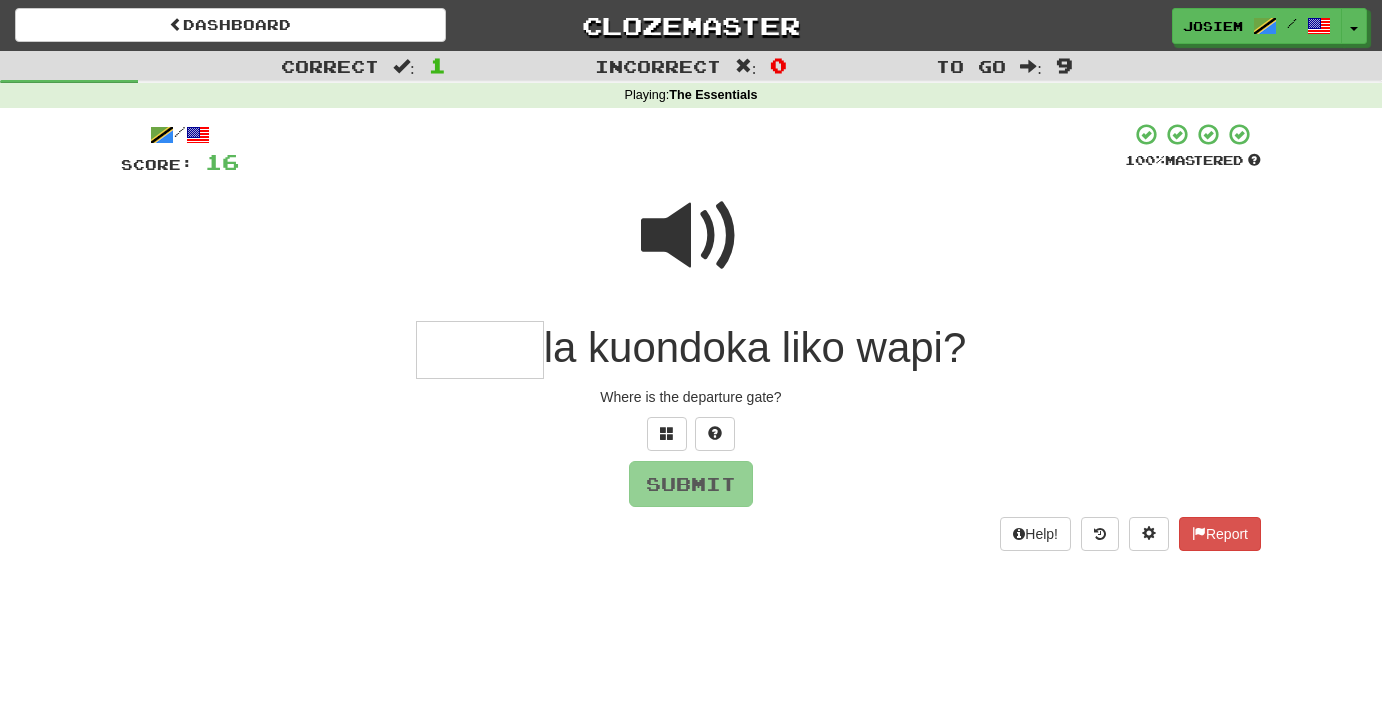 type on "*" 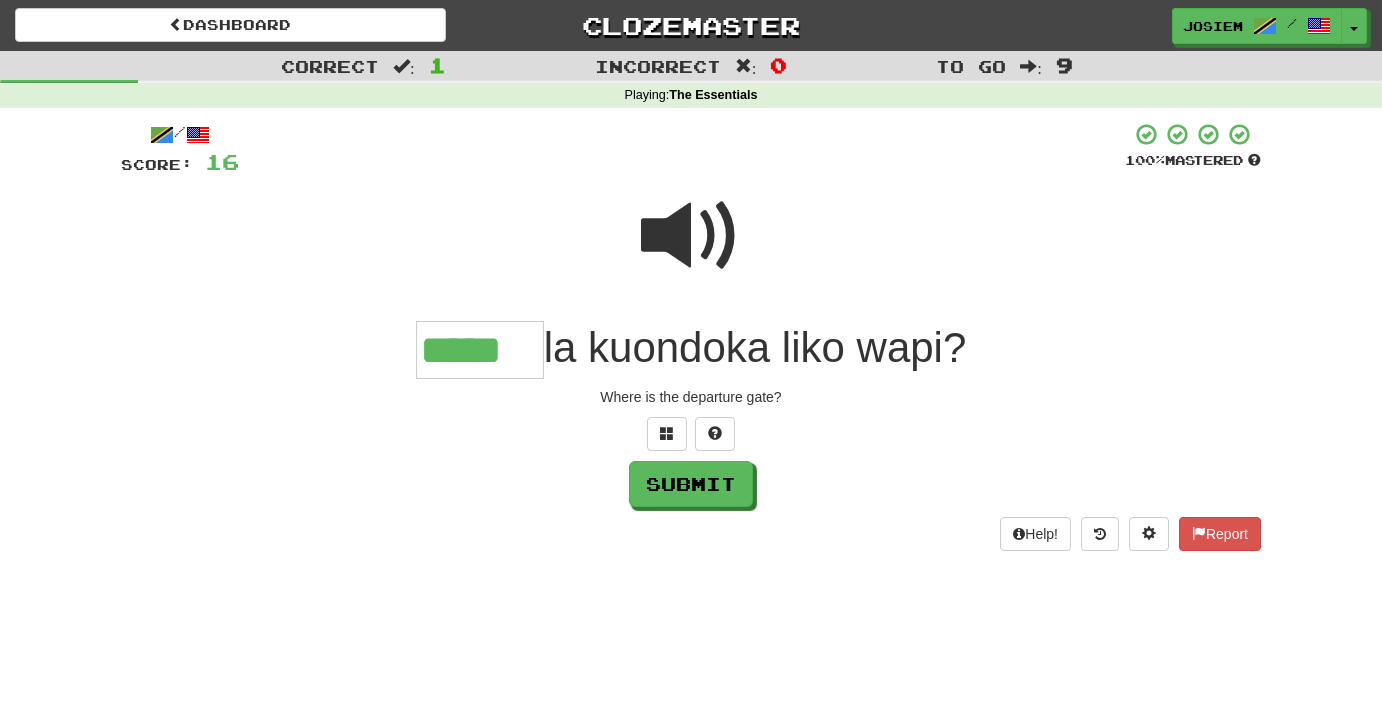 type on "*****" 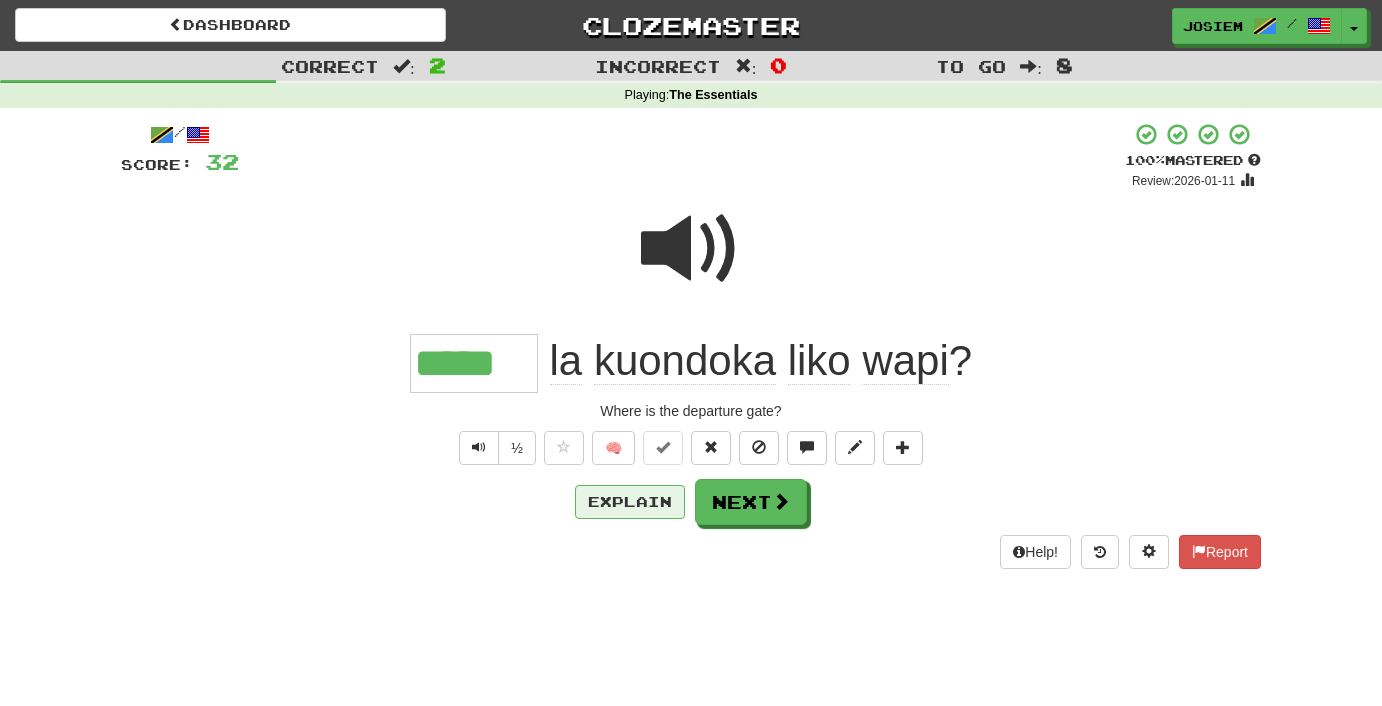 click on "Explain" at bounding box center [630, 502] 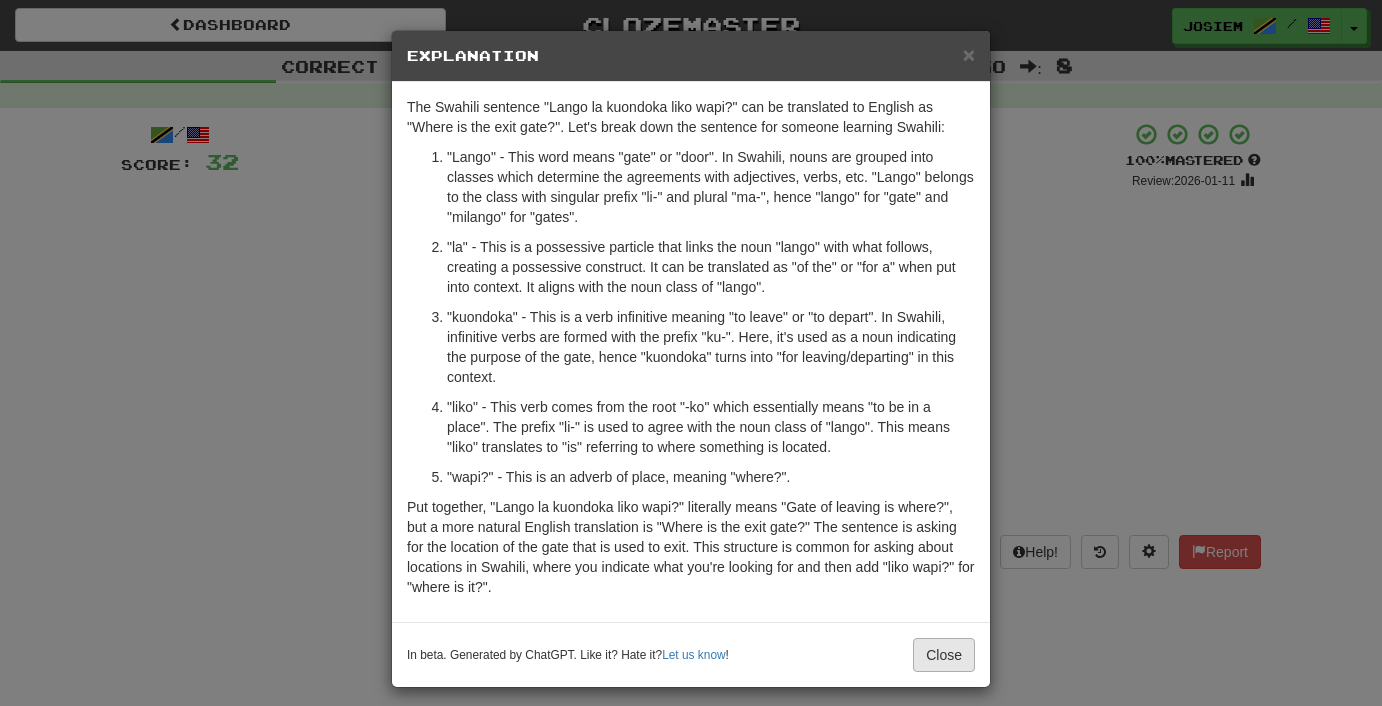 click on "Close" at bounding box center (944, 655) 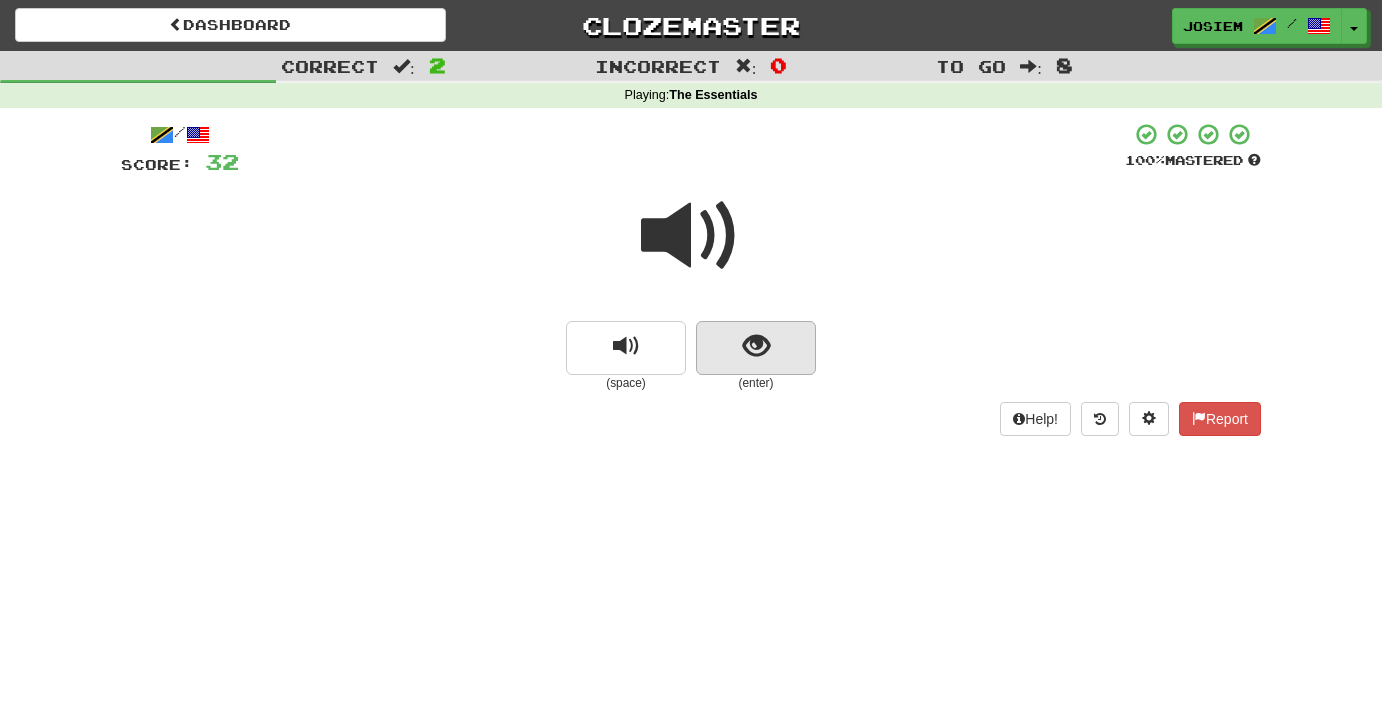 click at bounding box center (756, 346) 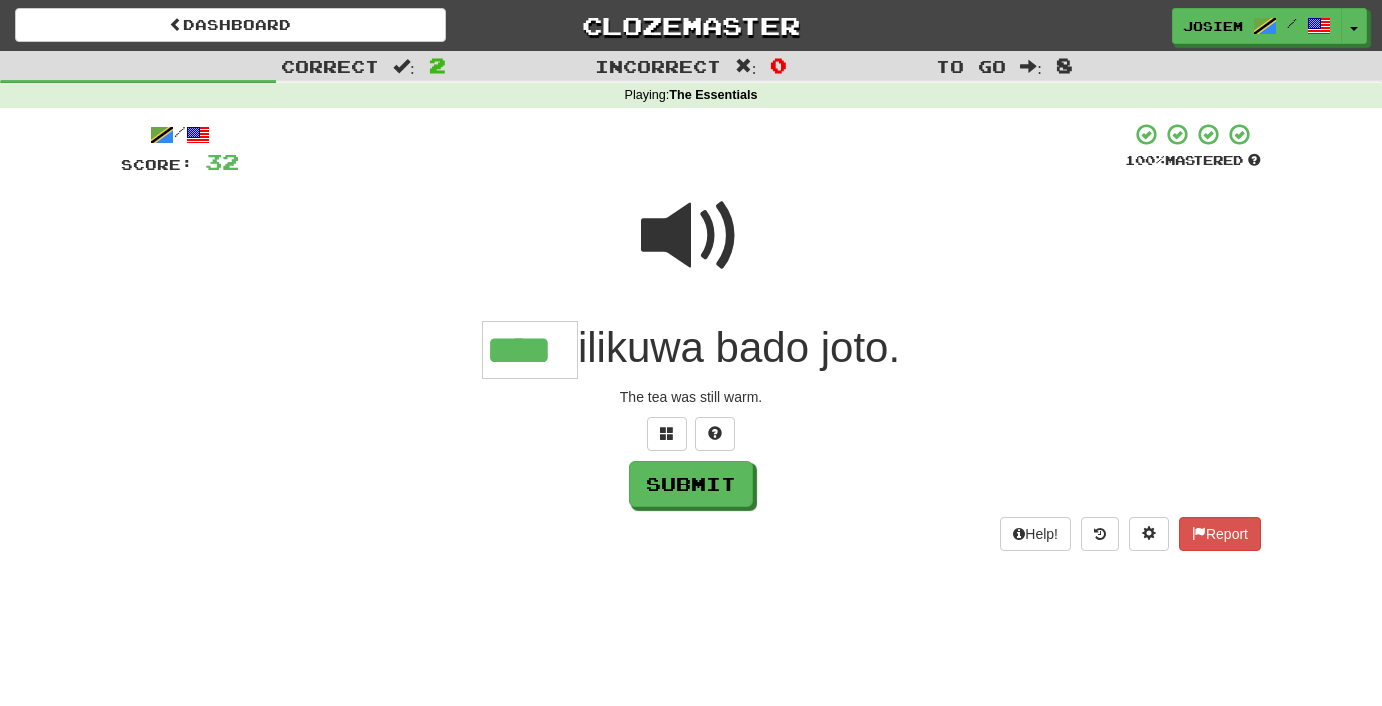 type on "****" 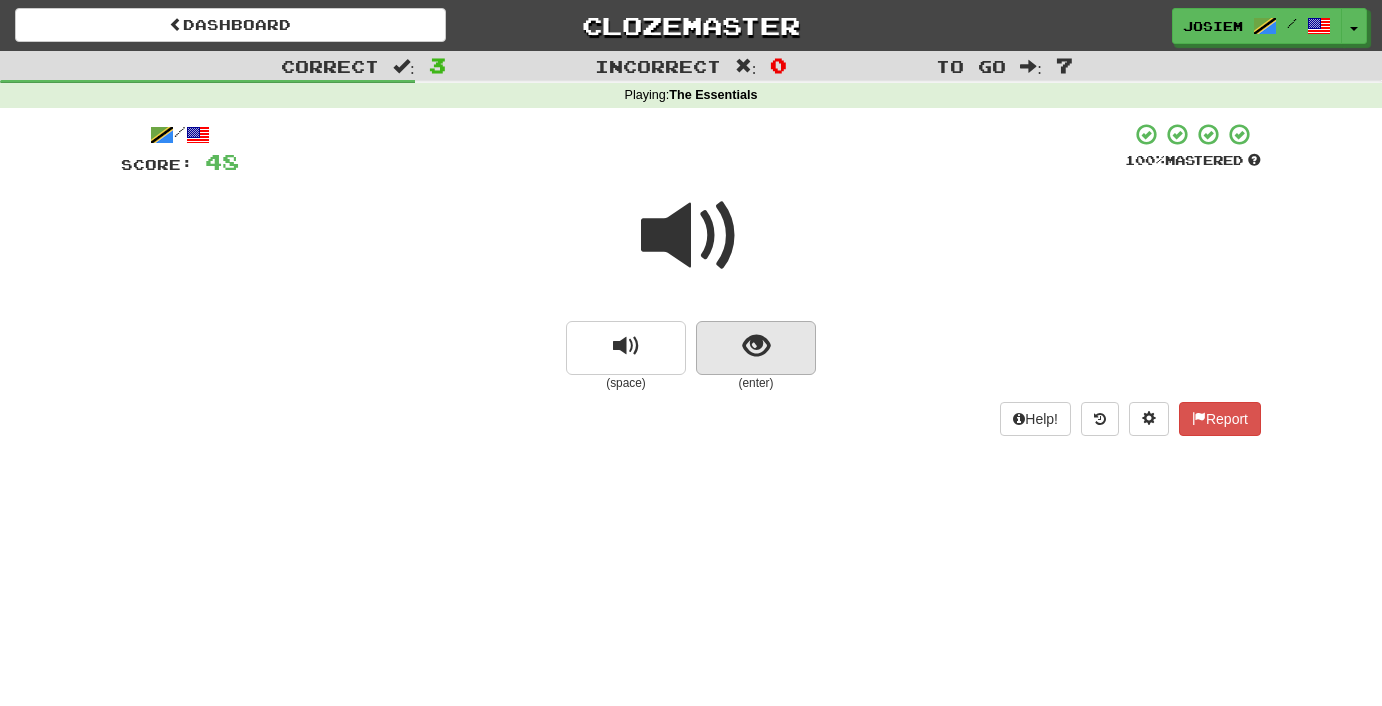 click at bounding box center (756, 346) 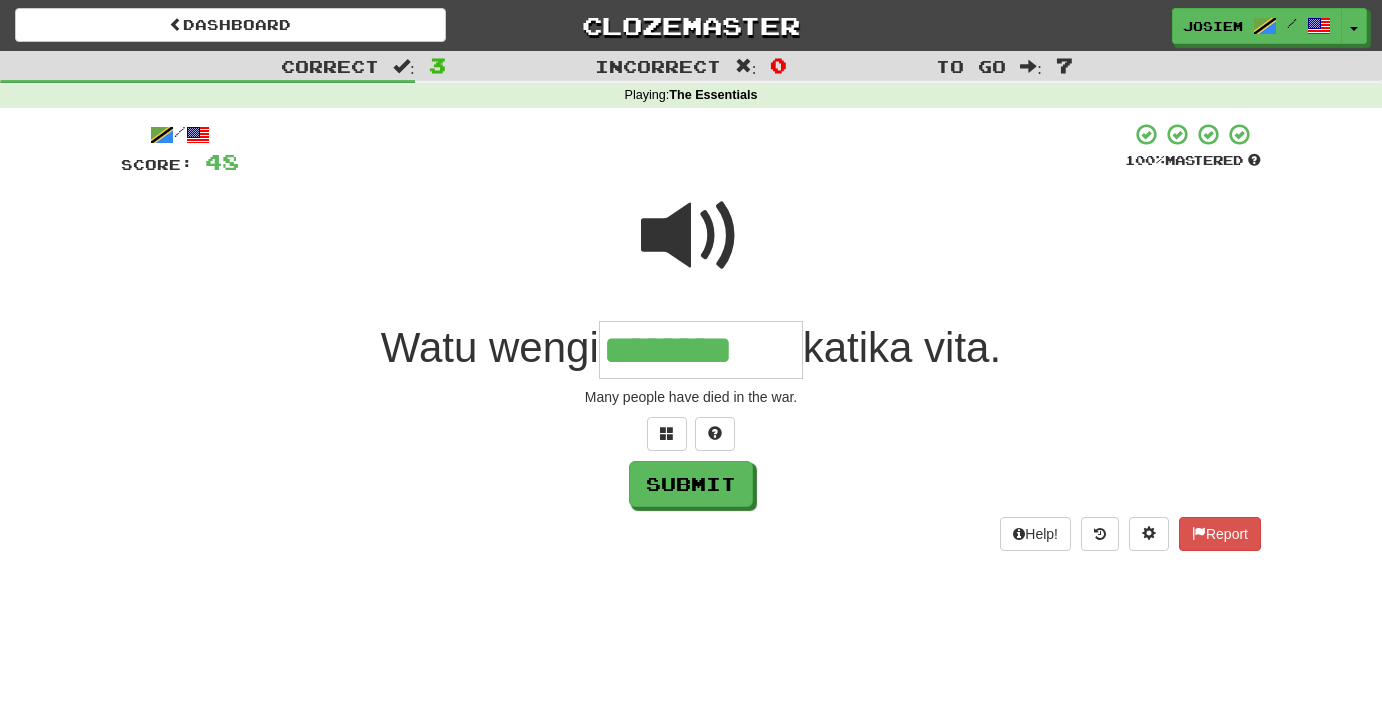 type on "********" 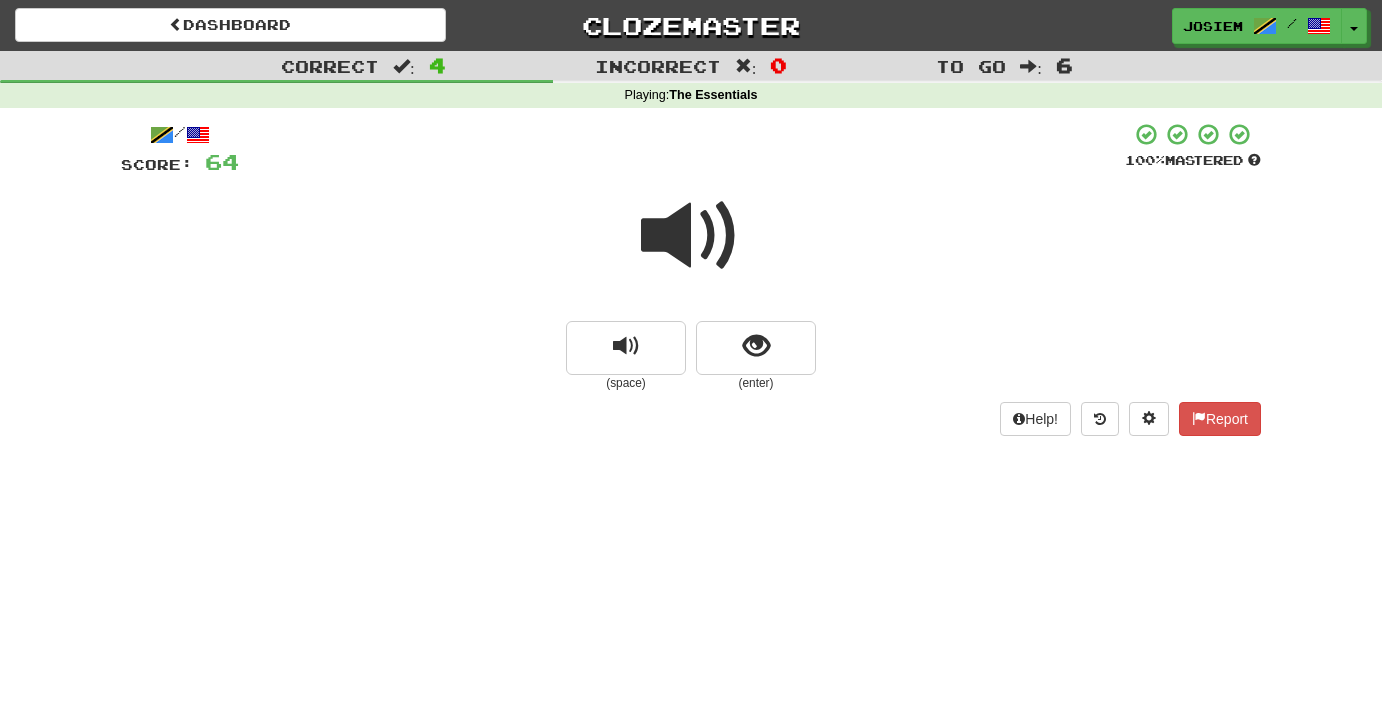 click at bounding box center [691, 236] 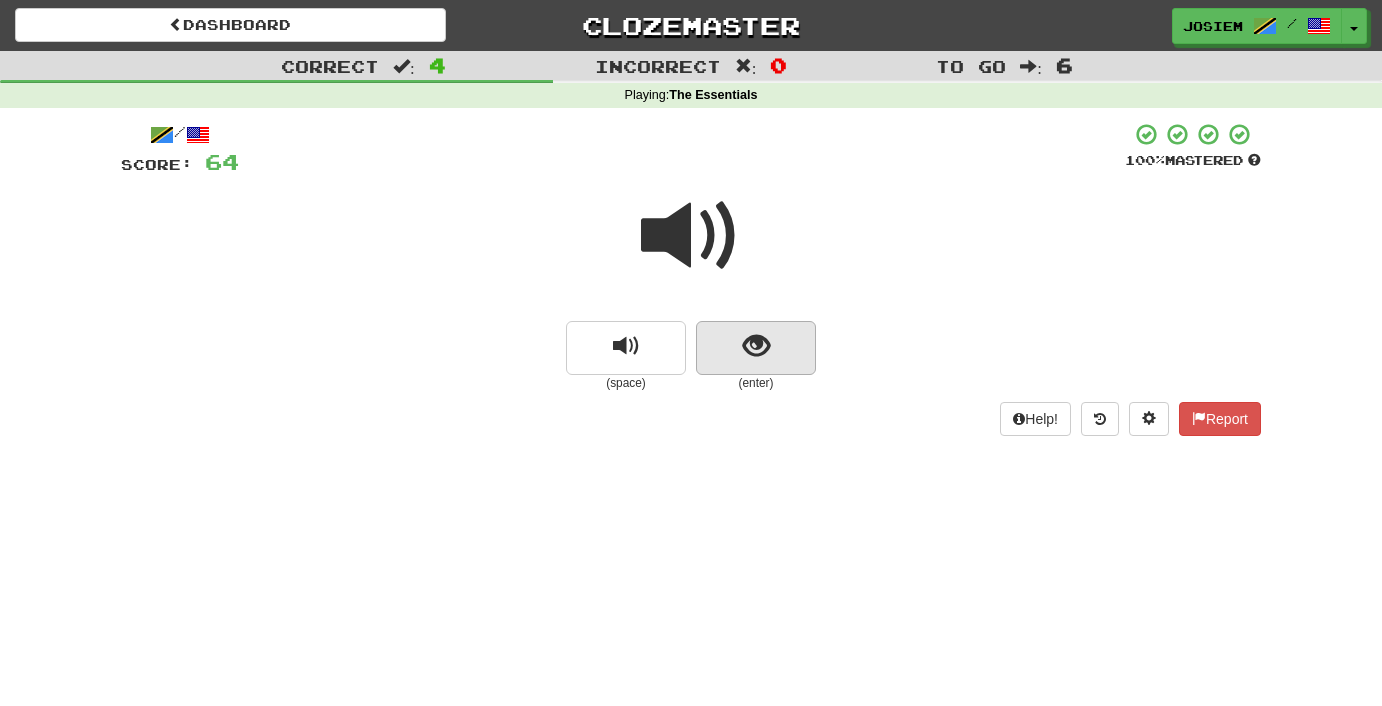 click at bounding box center (756, 348) 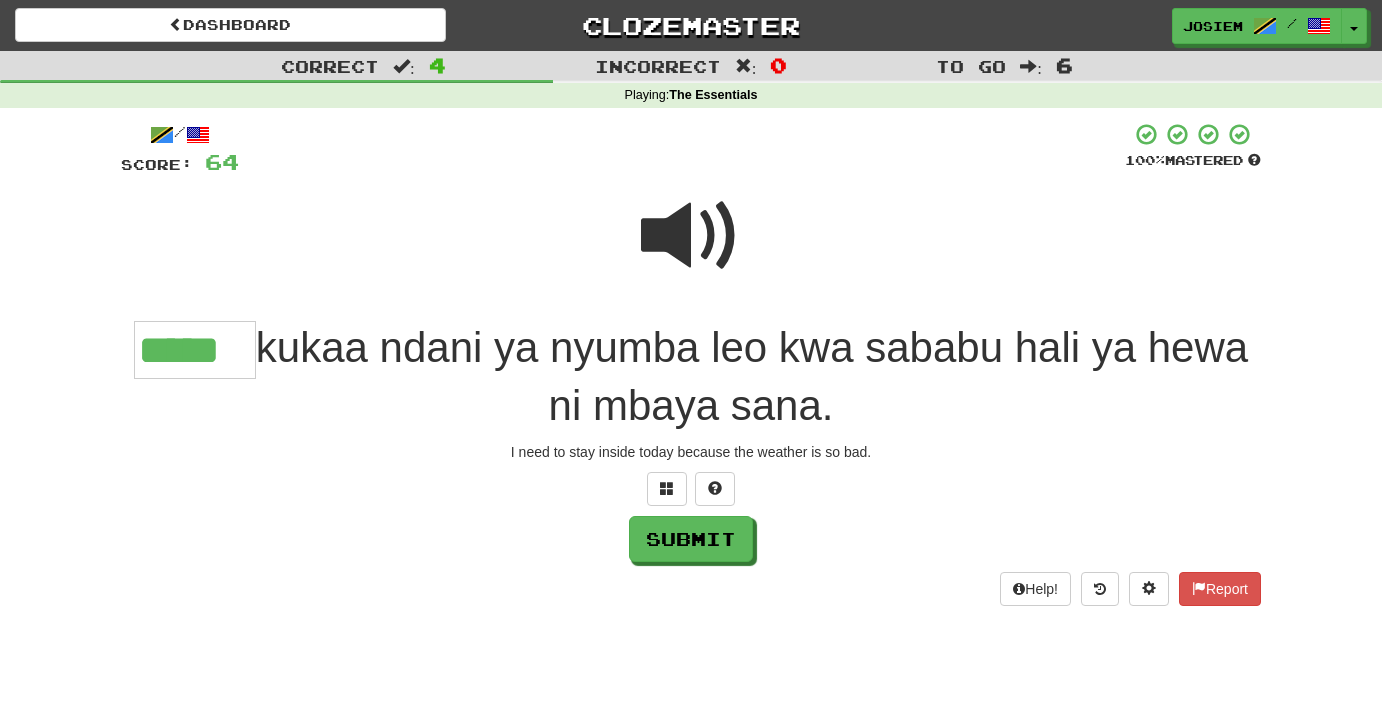 type on "*****" 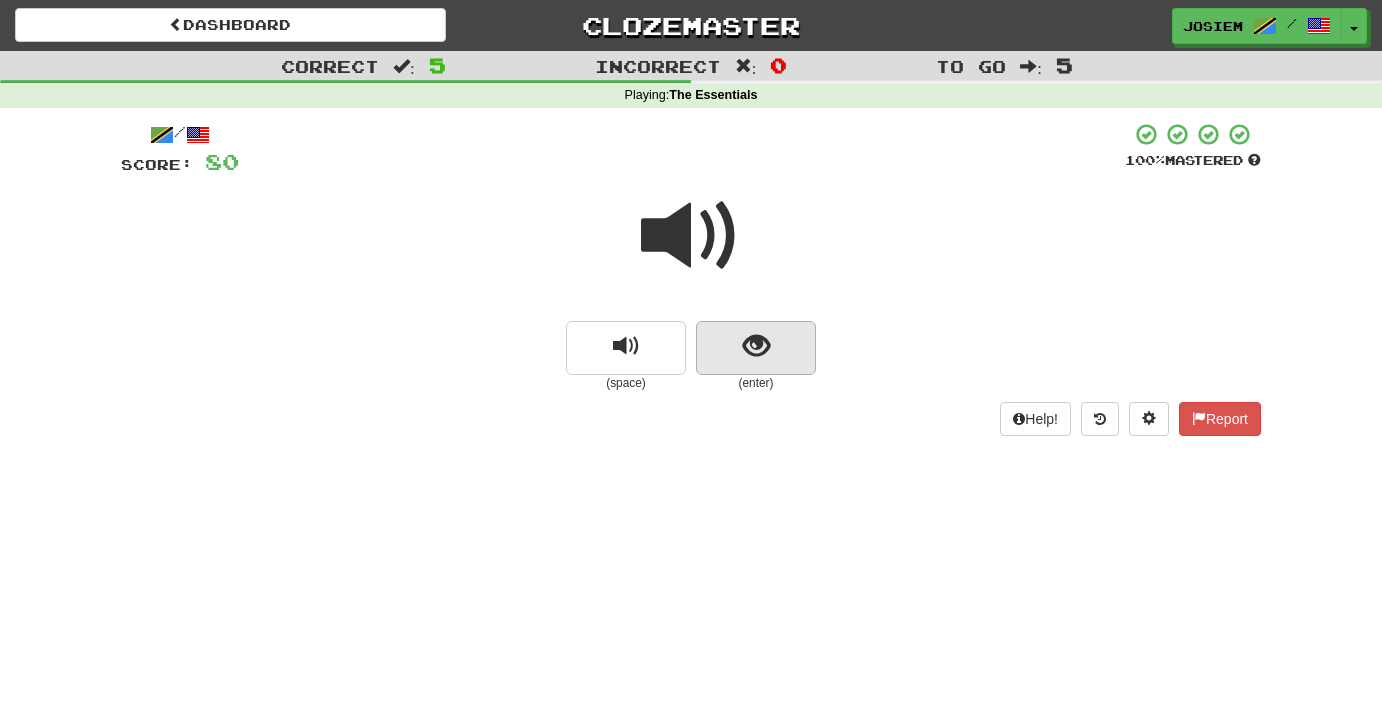 click at bounding box center (756, 346) 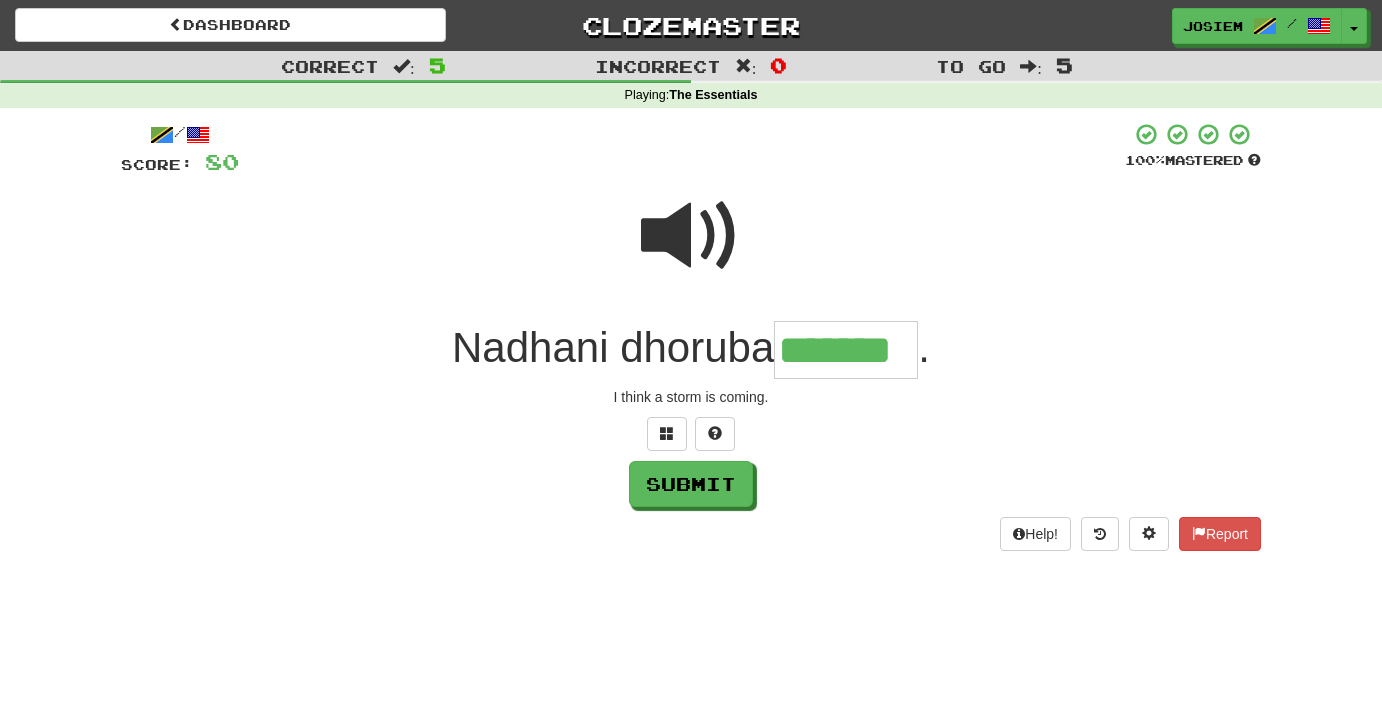 type on "*******" 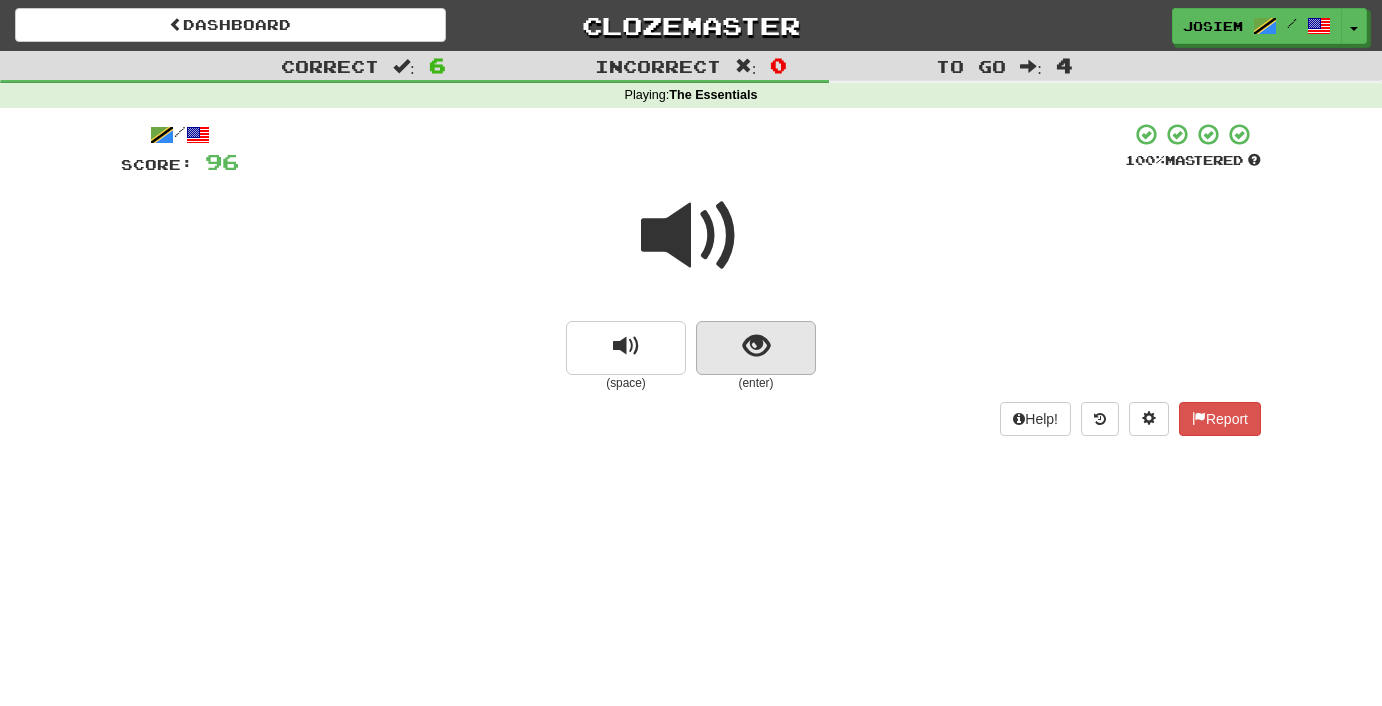 click at bounding box center (756, 346) 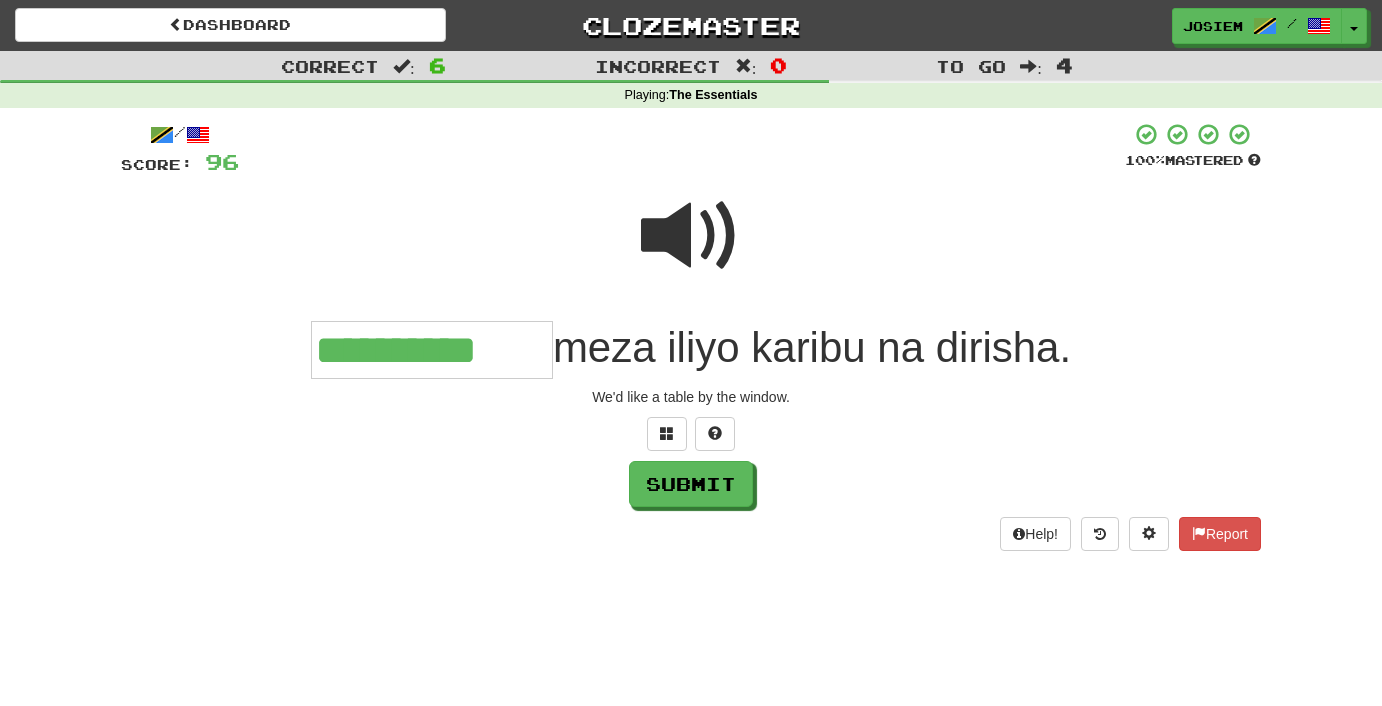 type on "**********" 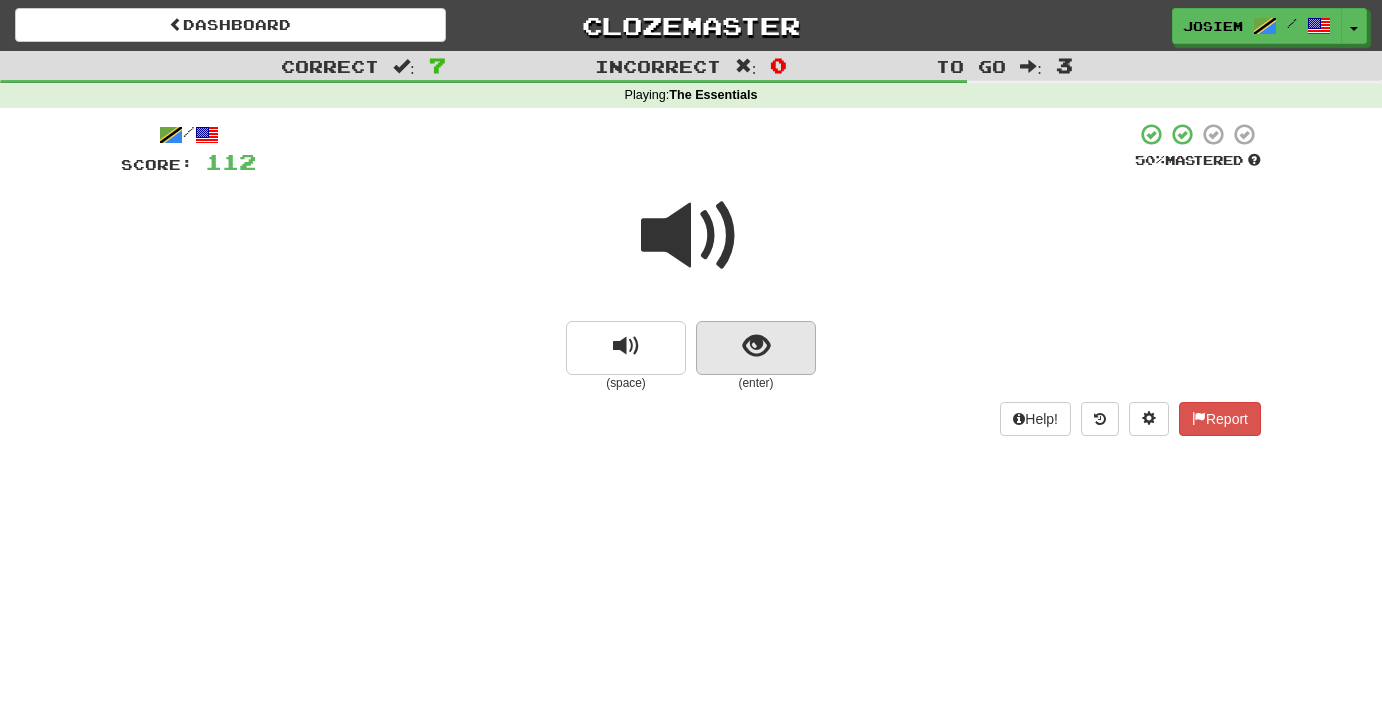 click at bounding box center (756, 346) 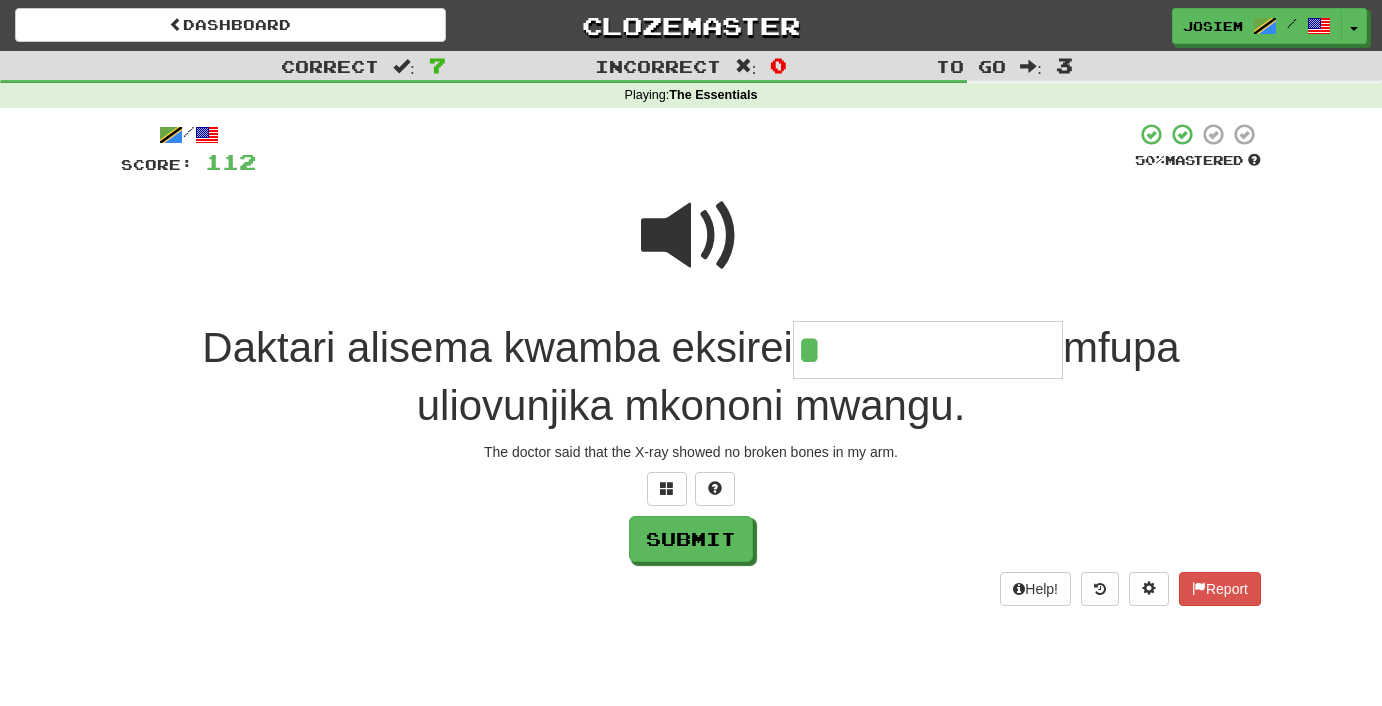 click on "Daktari alisema kwamba eksirei" at bounding box center (497, 347) 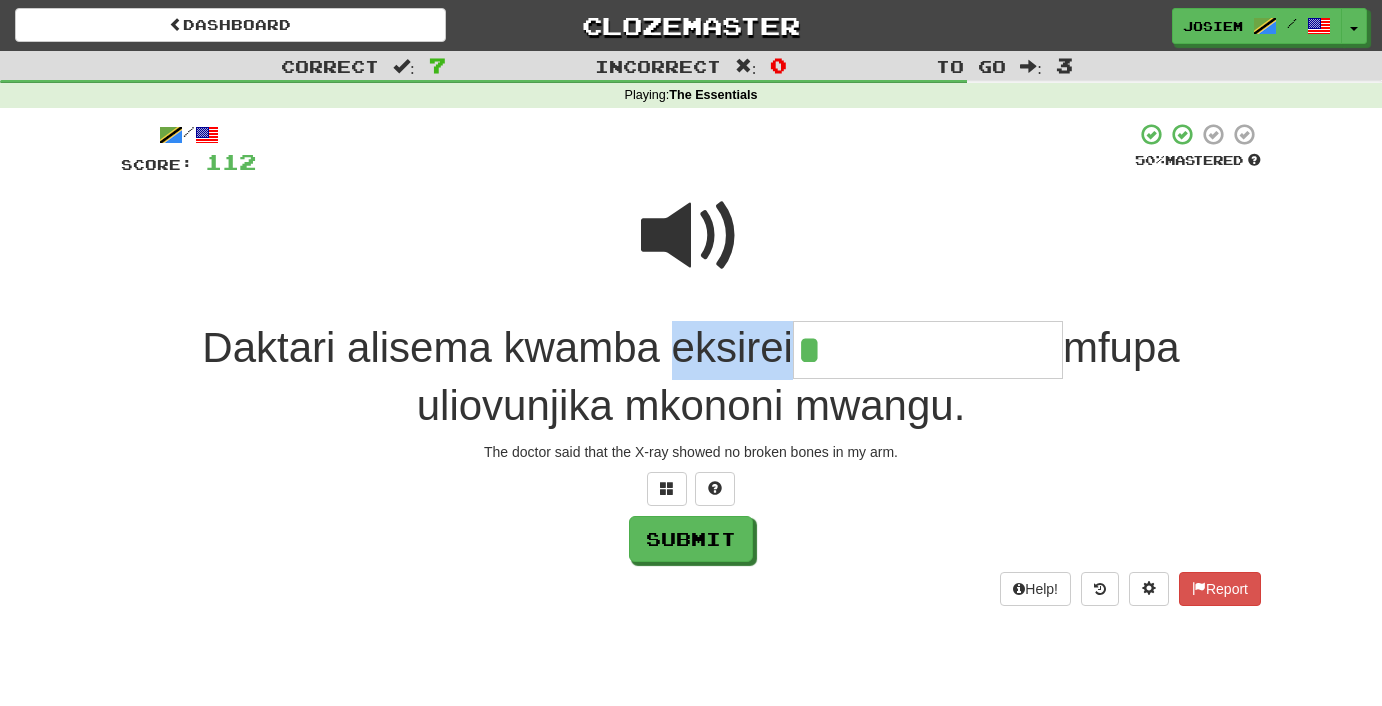 click on "Daktari alisema kwamba eksirei" at bounding box center [497, 347] 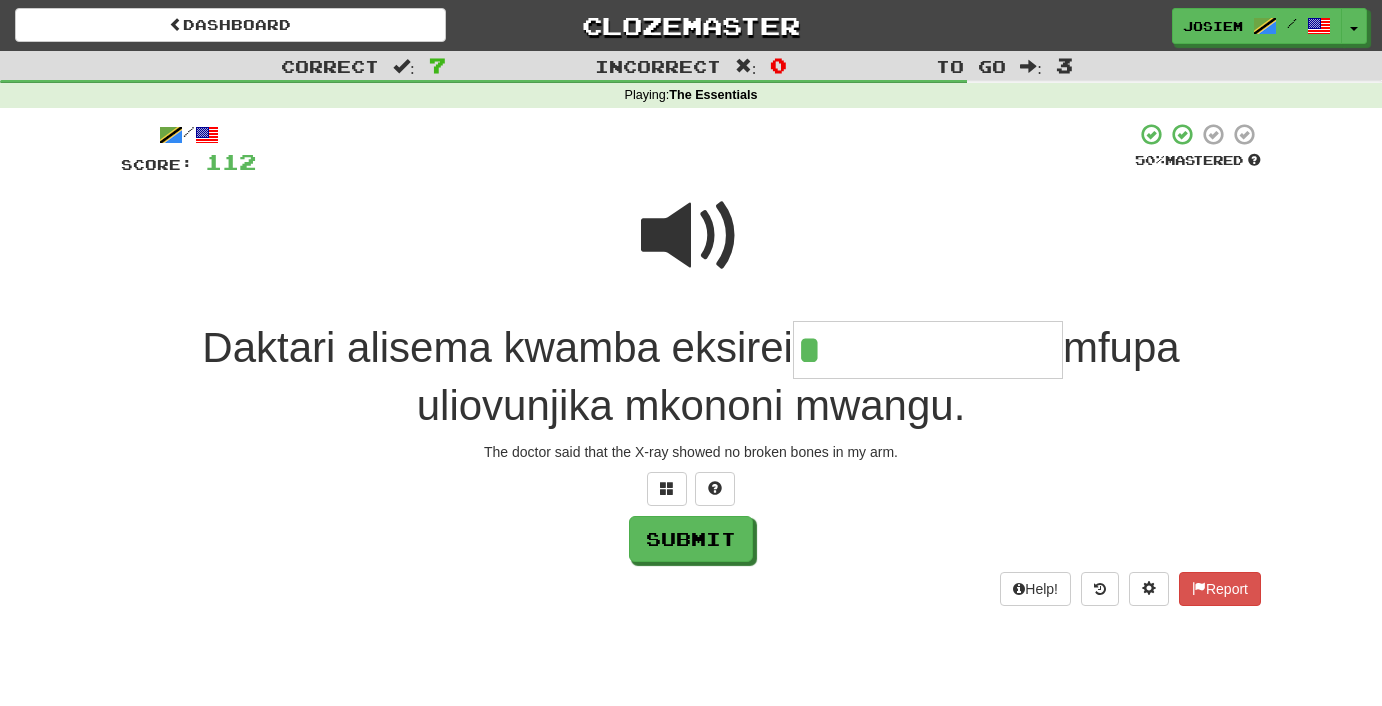 click on "*" at bounding box center (928, 350) 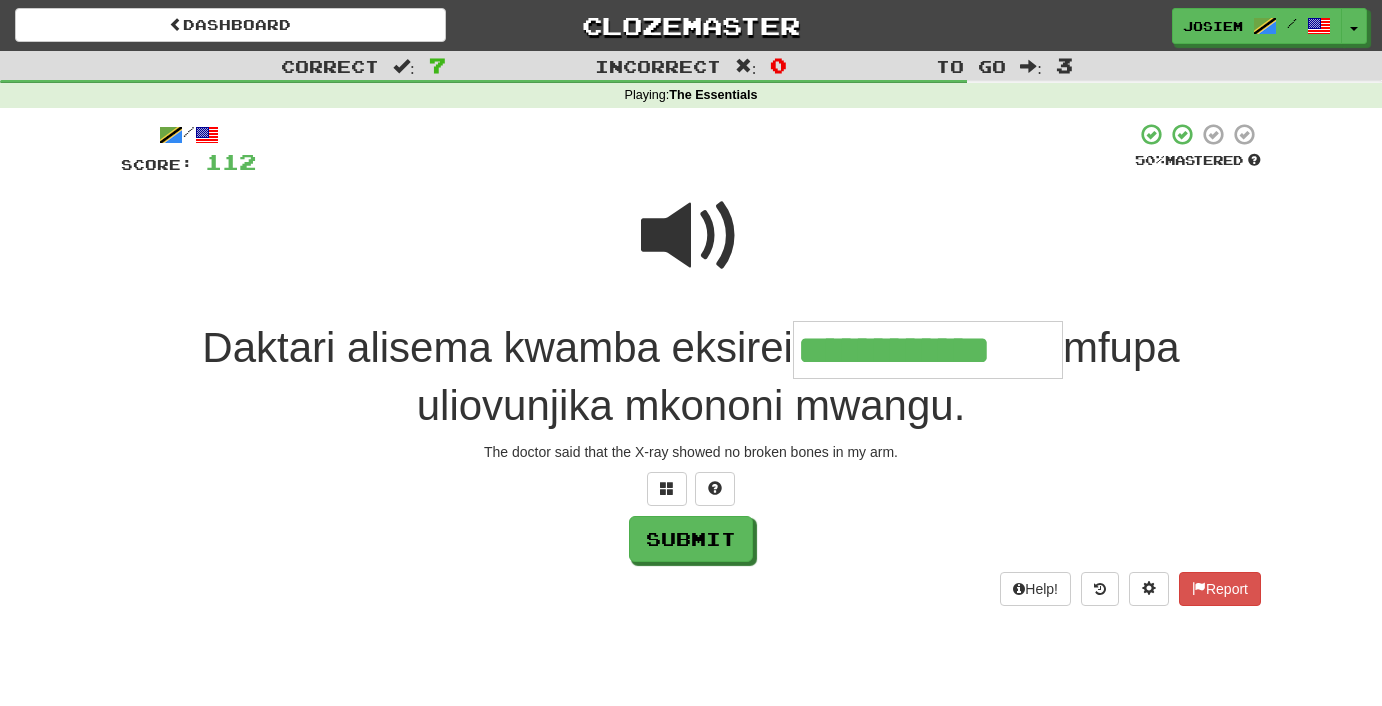 type on "**********" 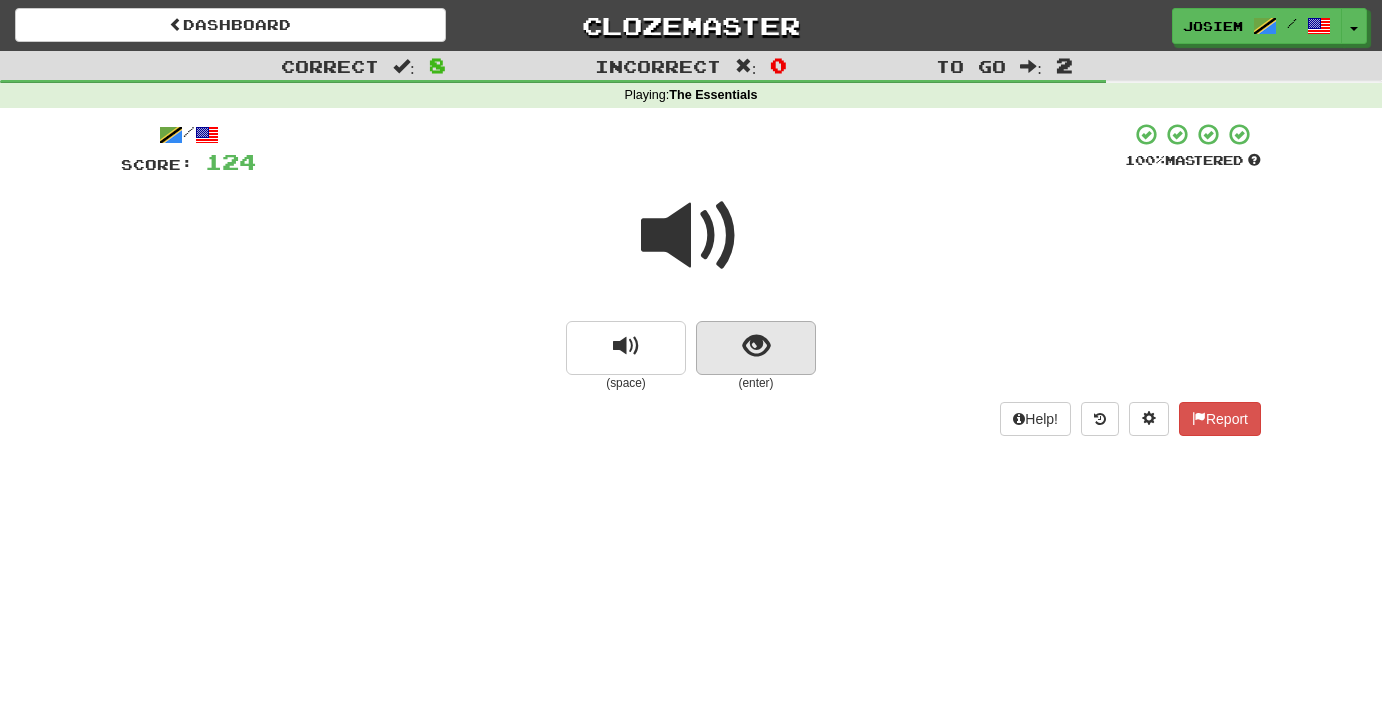 click at bounding box center [756, 348] 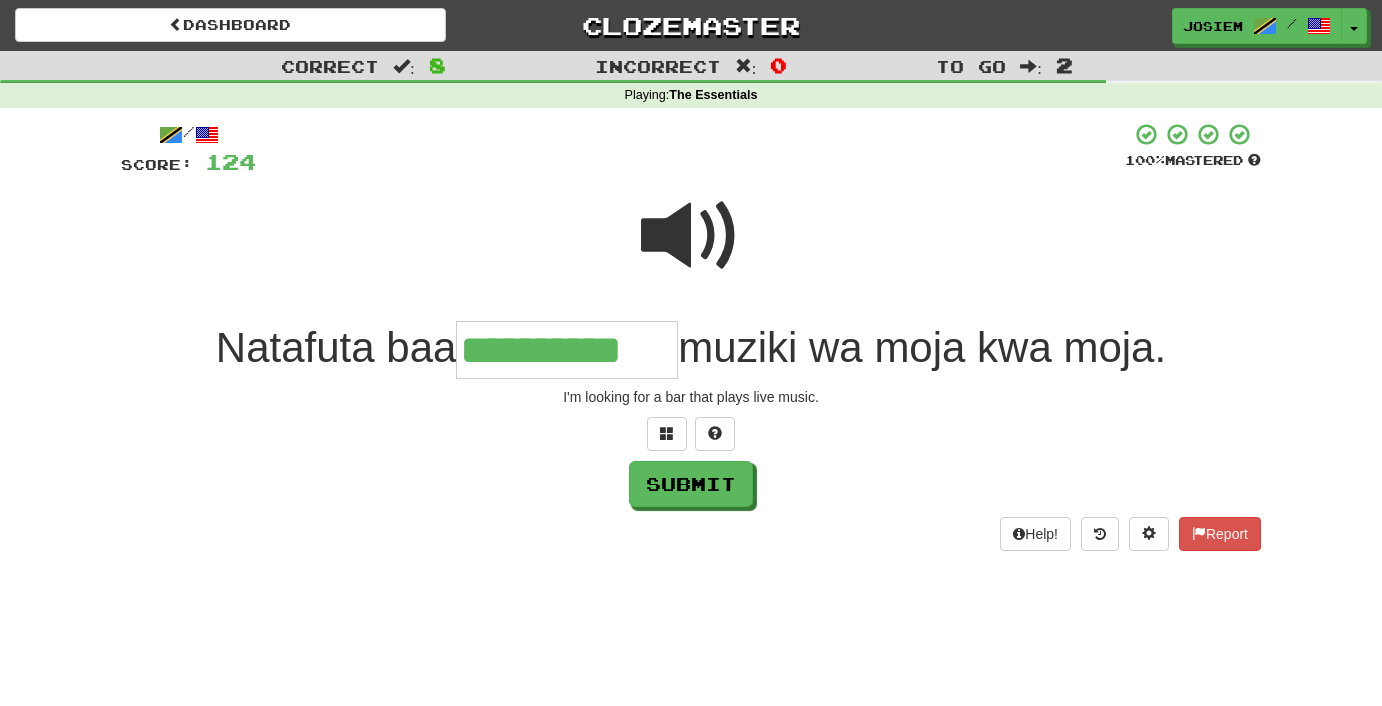 type on "**********" 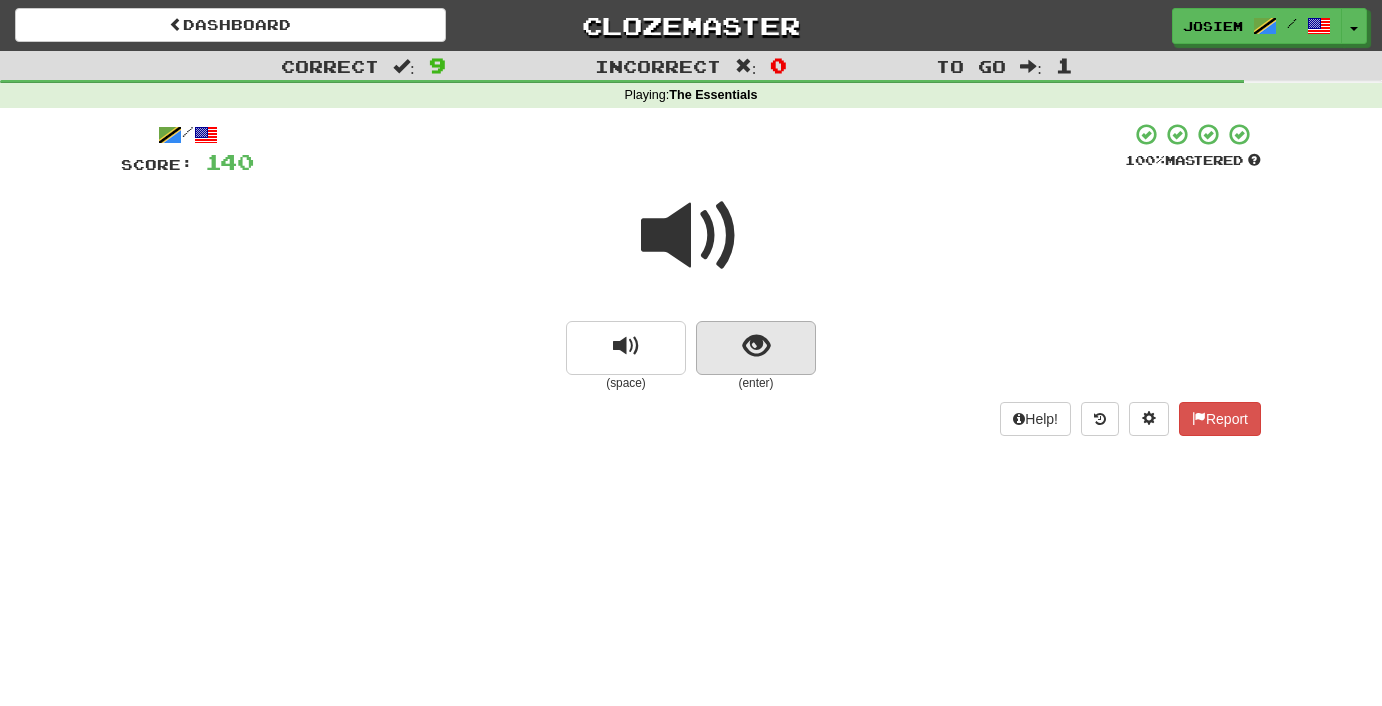 click at bounding box center (756, 348) 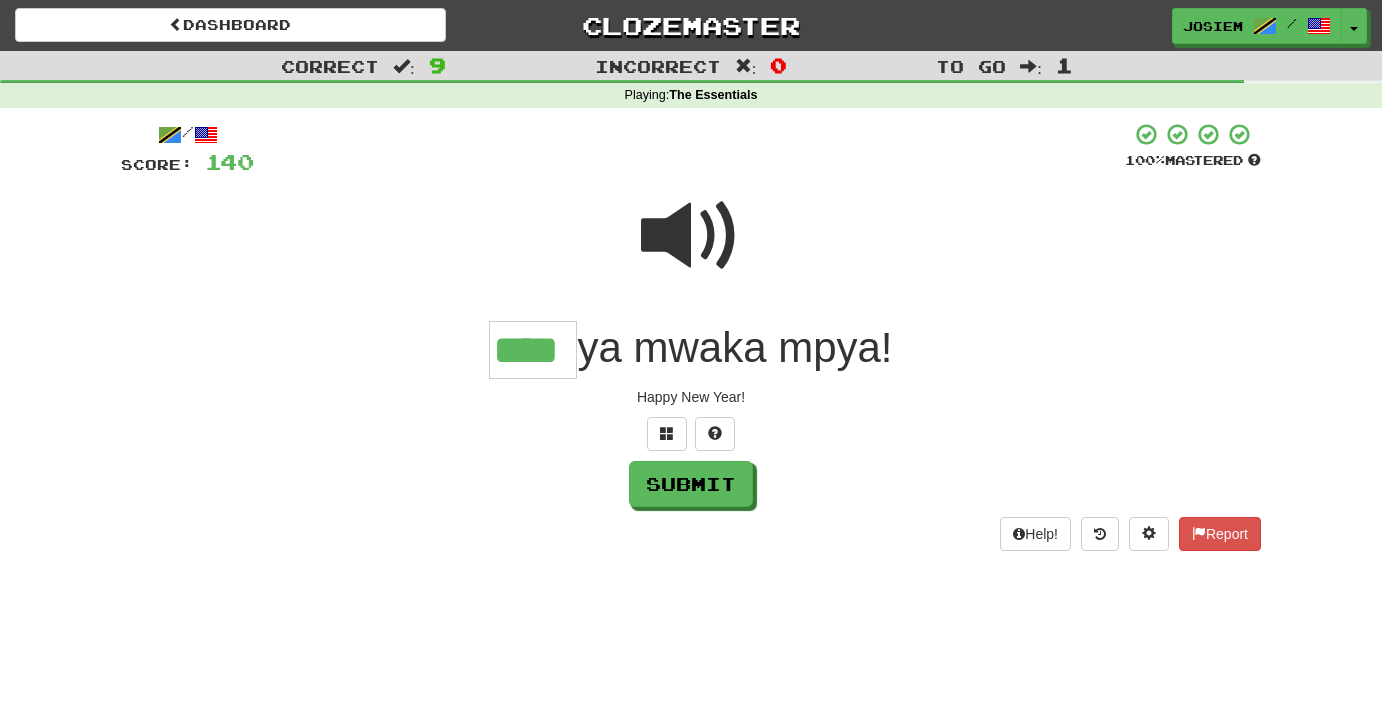 type on "****" 